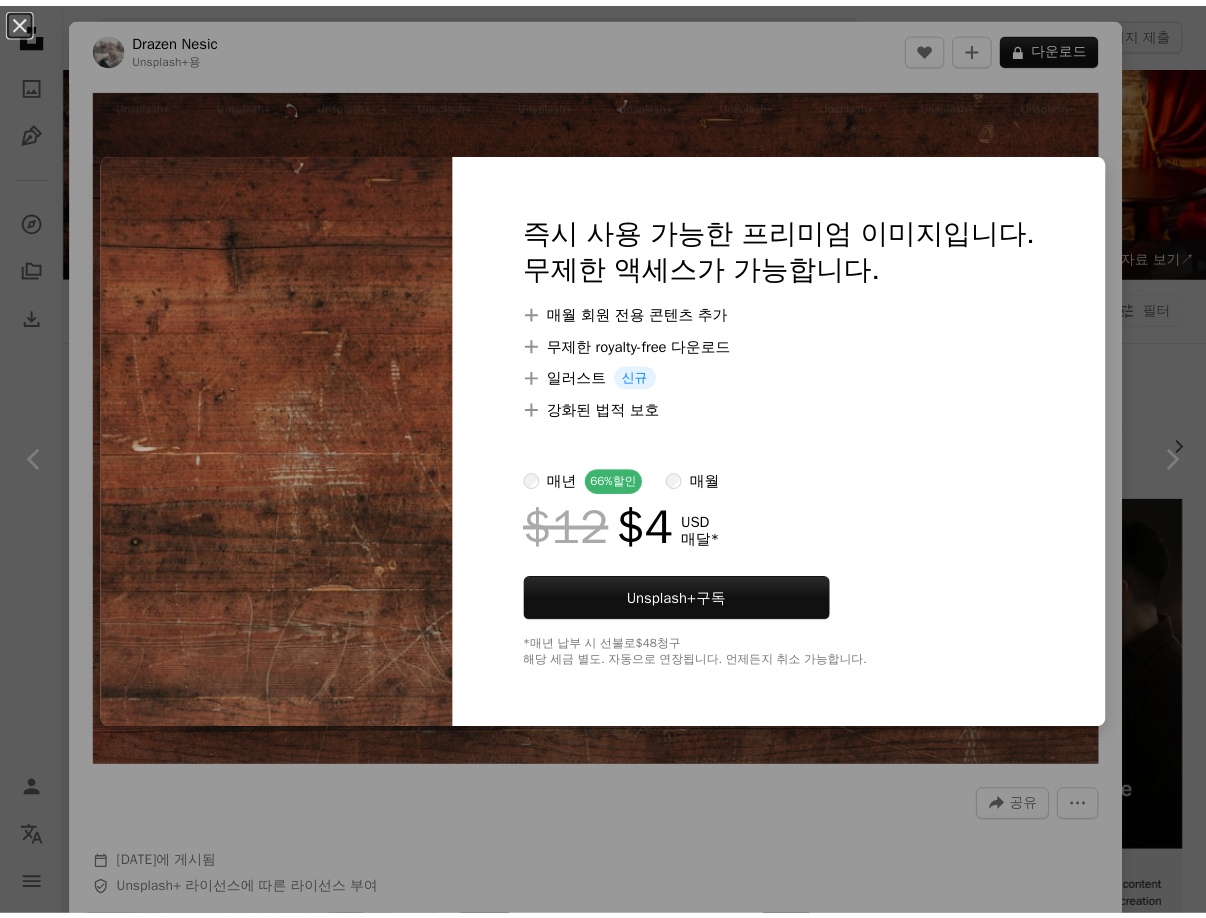 scroll, scrollTop: 400, scrollLeft: 0, axis: vertical 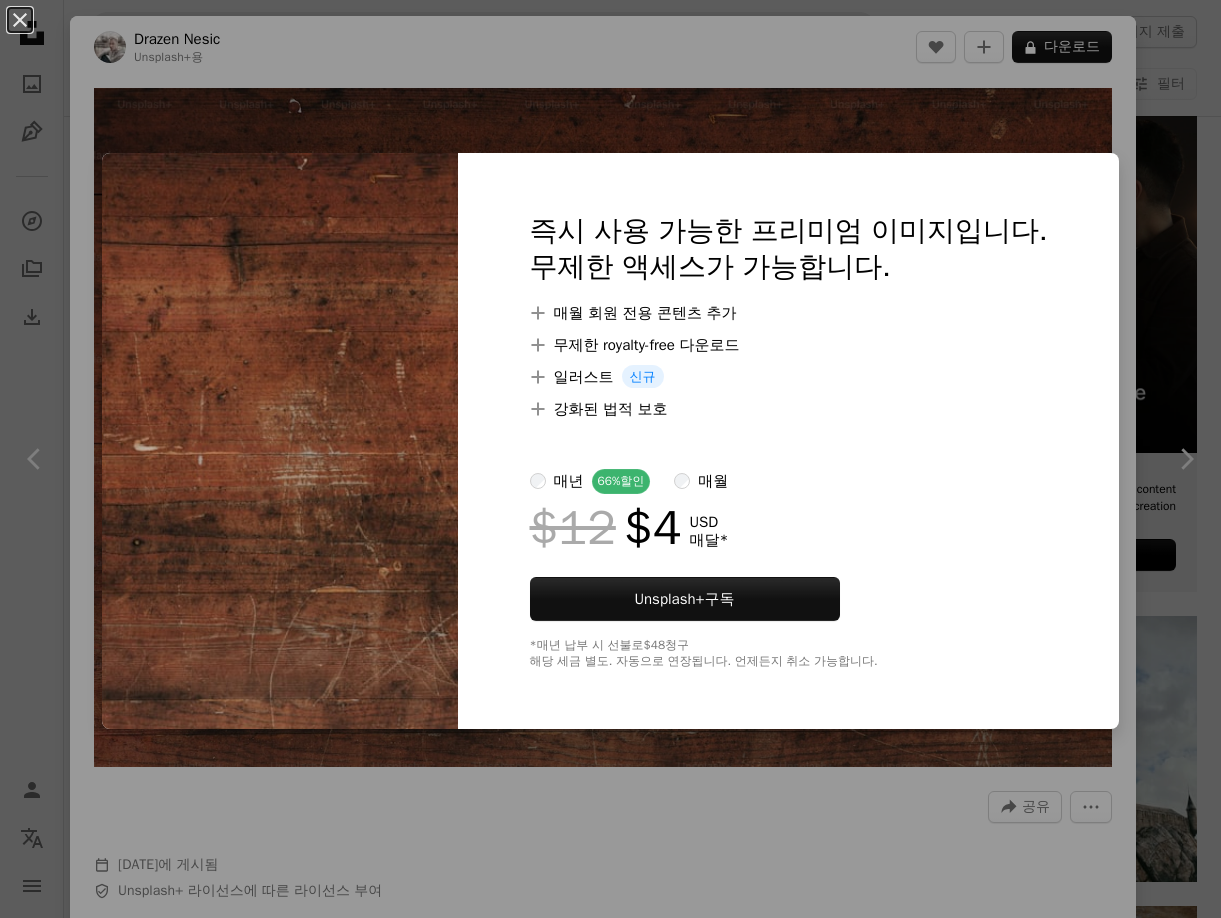 click on "An X shape 즉시 사용 가능한 프리미엄 이미지입니다. 무제한 액세스가 가능합니다. A plus sign 매월 회원 전용 콘텐츠 추가 A plus sign 무제한 royalty-free 다운로드 A plus sign 일러스트  신규 A plus sign 강화된 법적 보호 매년 66%  할인 매월 $12   $4 USD 매달 * Unsplash+  구독 *매년 납부 시 선불로  $48  청구 해당 세금 별도. 자동으로 연장됩니다. 언제든지 취소 가능합니다." at bounding box center (610, 459) 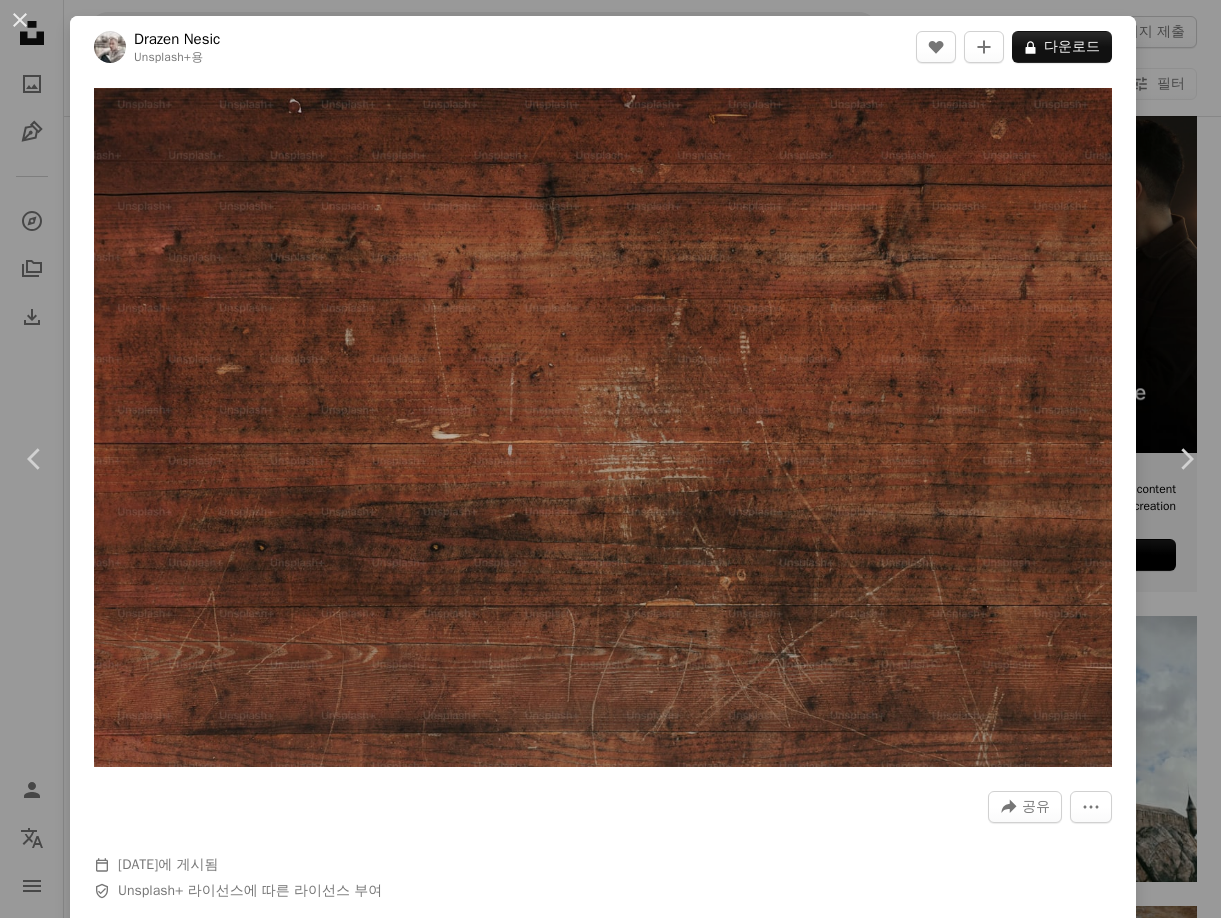 click on "[FIRST] [LAST] Unsplash+ 용 A heart A plus sign A lock 다운로드 Zoom in A forward-right arrow 공유 More Actions Calendar outlined [DATE] 에 게시됨 Safety Unsplash+ 라이선스 에 따른 라이선스 부여 추상적인 텍스처 색 나무 배경 화면 배경 곡물 나뭇결 테이블 텍스처 오래 된 나무 질감 나무 바닥 질감 나뭇결 질감 오래 된 나무 거친 퍼블릭 도메인 이미지 이 시리즈의 다른 콘텐츠 Chevron right Plus sign for Unsplash+ Plus sign for Unsplash+ Plus sign for Unsplash+ Plus sign for Unsplash+ Plus sign for Unsplash+ Plus sign for Unsplash+ Plus sign for Unsplash+ Plus sign for Unsplash+ 관련 이미지 Plus sign for Unsplash+ A heart A plus sign [FIRST] [LAST] Unsplash+ 용 A lock 다운로드 Plus sign for Unsplash+ A heart A plus sign Curated Lifestyle Unsplash+ 용 A lock 다운로드 Plus sign for Unsplash+ A heart A plus sign Annie Spratt Unsplash+ 용 A lock 다운로드 A heart 용" at bounding box center (610, 459) 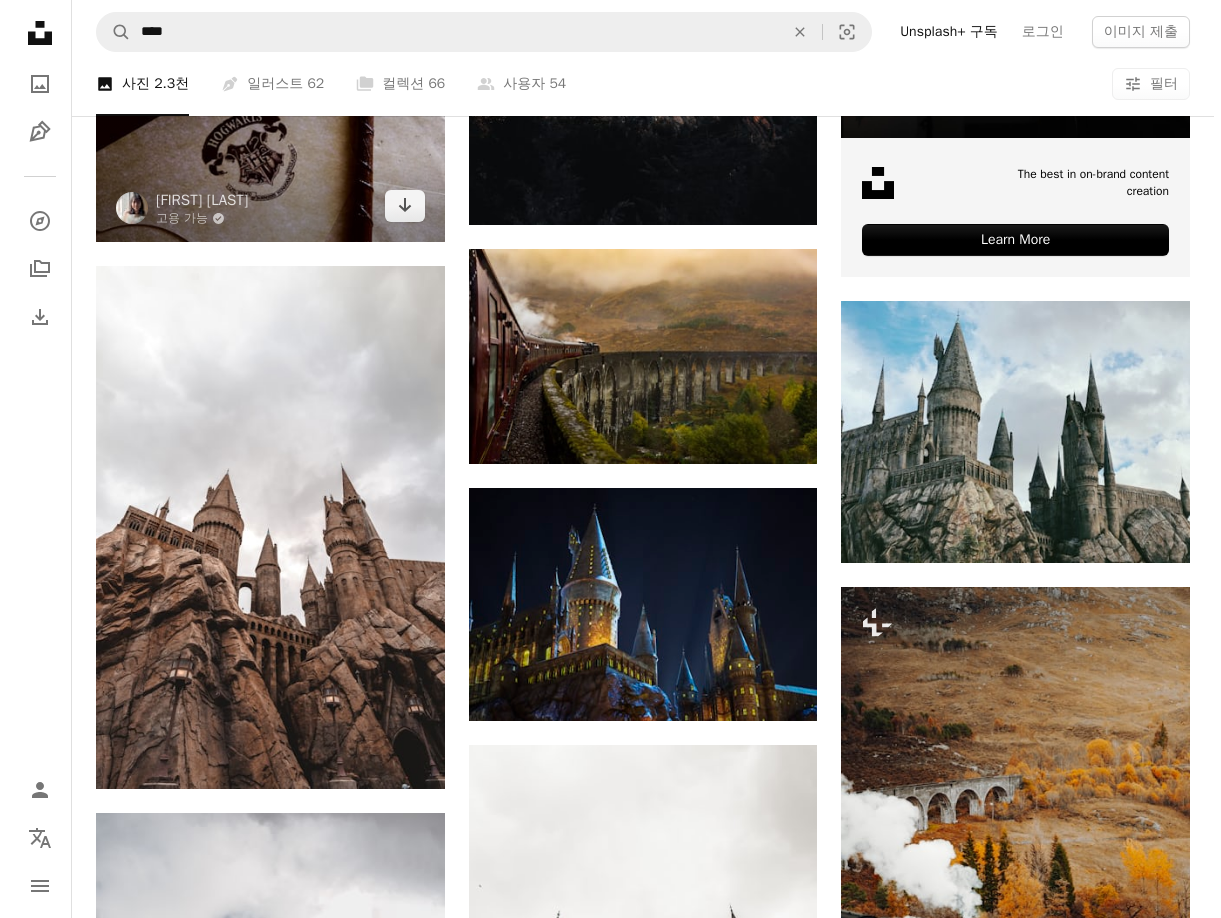 scroll, scrollTop: 200, scrollLeft: 0, axis: vertical 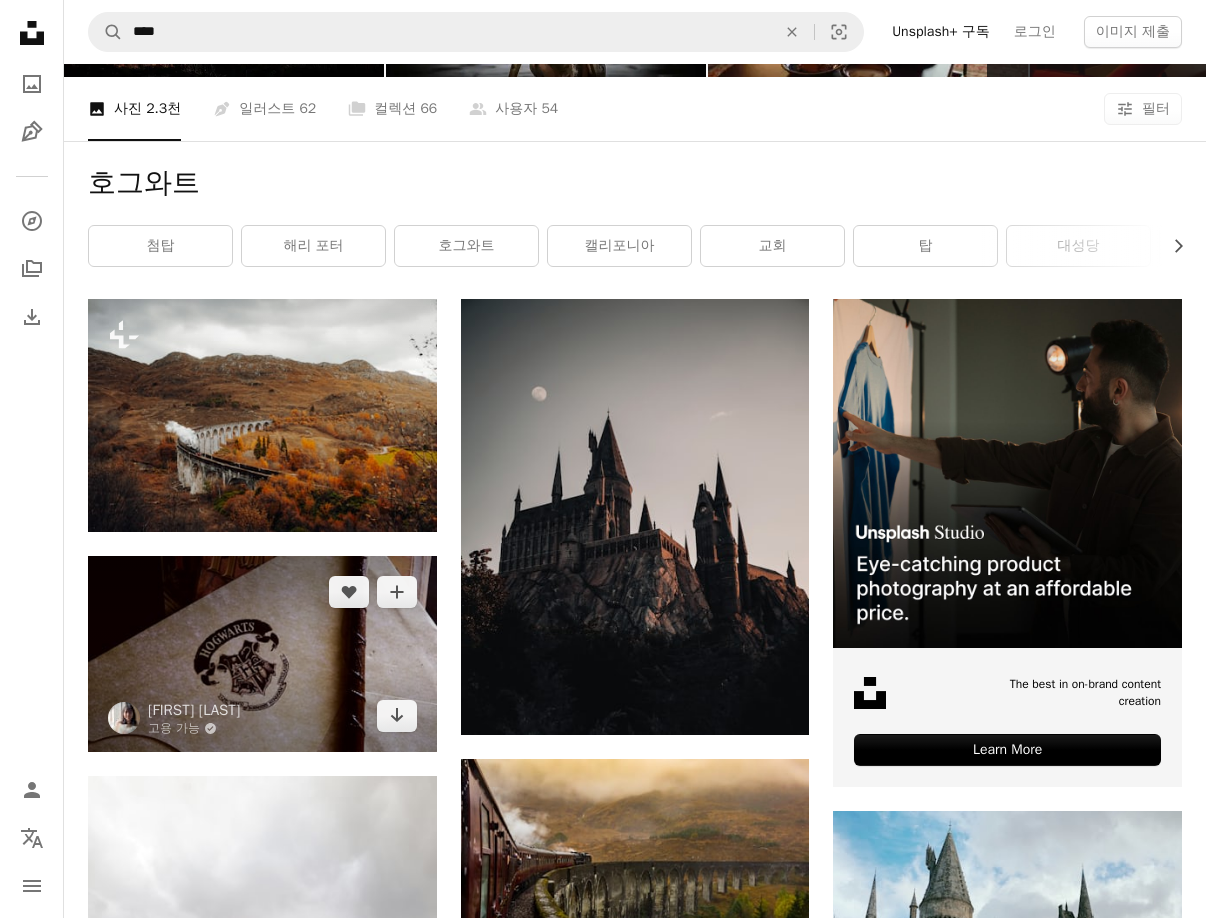 click at bounding box center [262, 654] 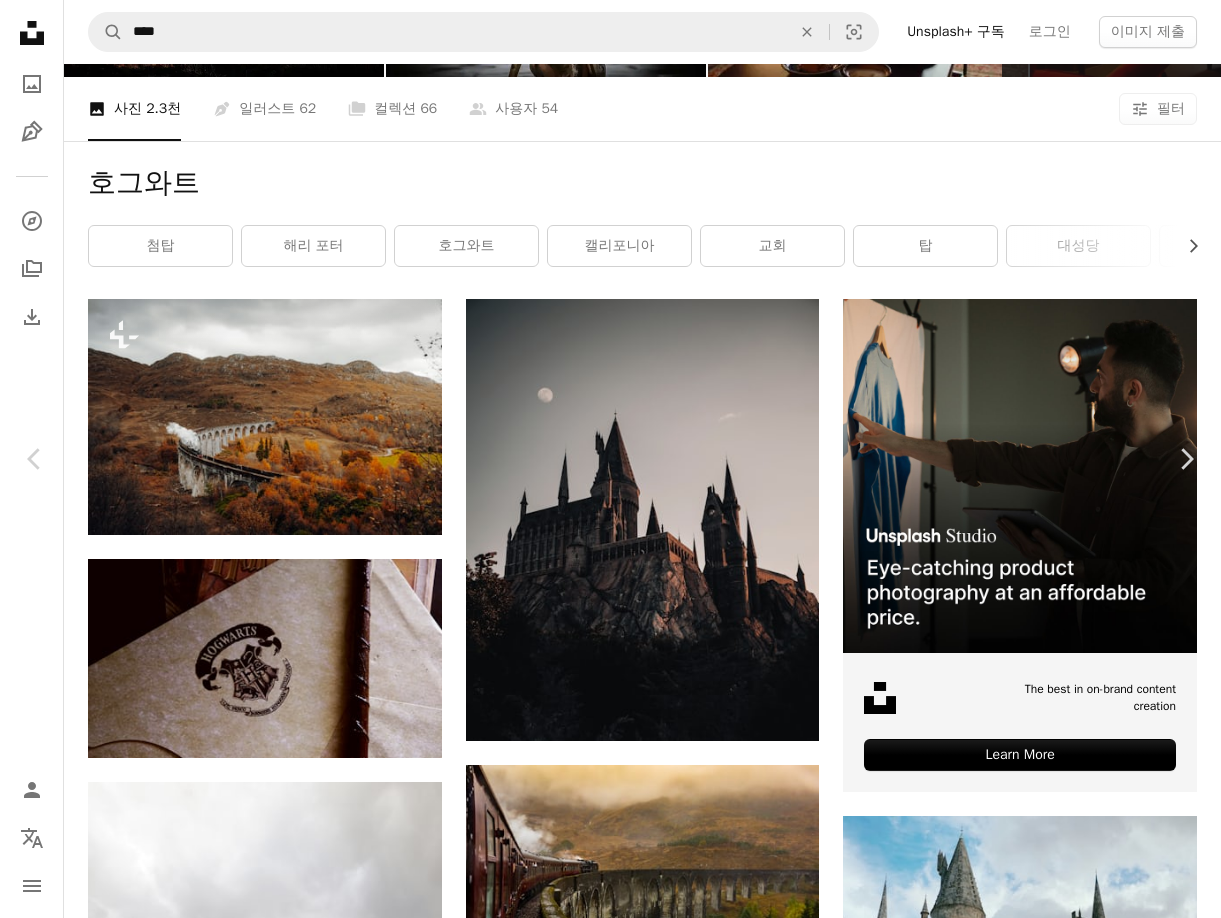 scroll, scrollTop: 3700, scrollLeft: 0, axis: vertical 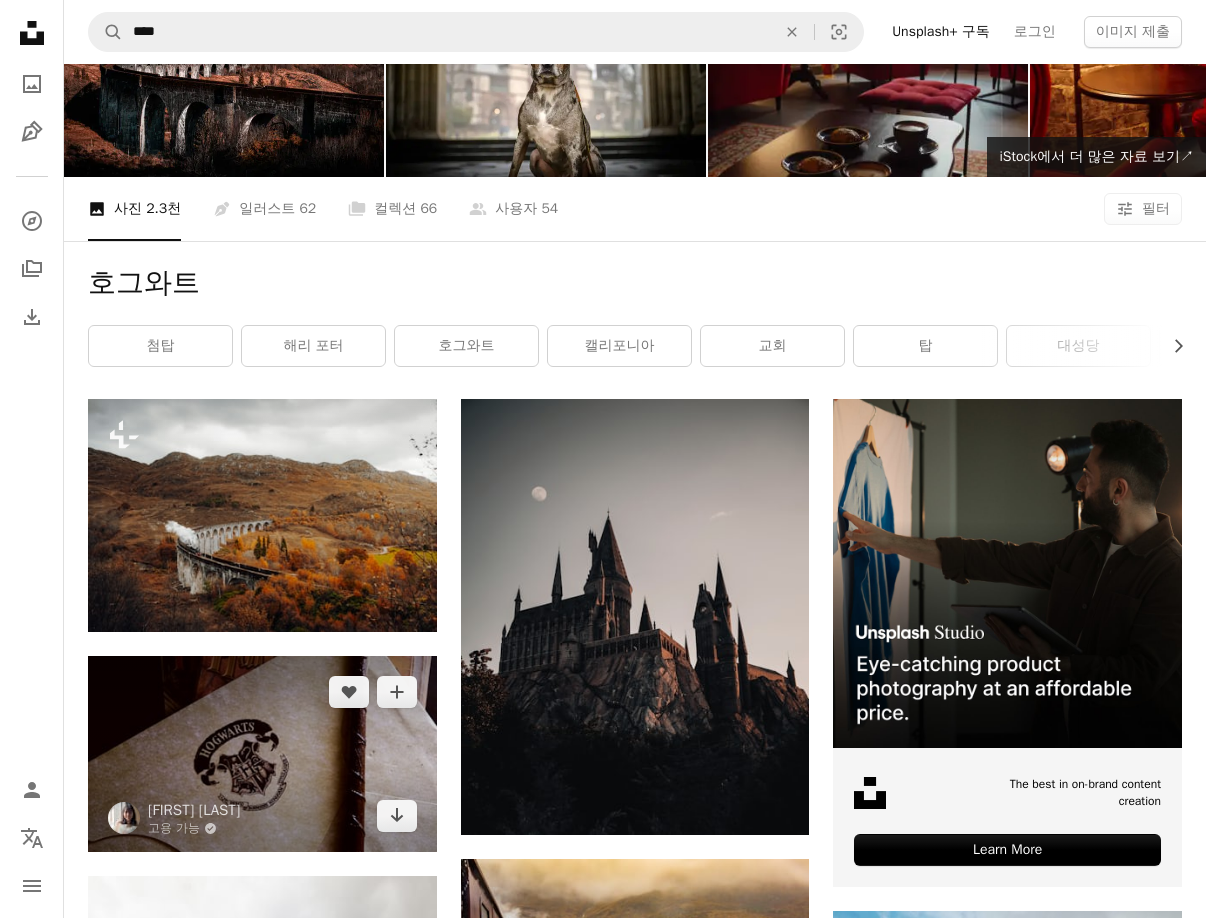 click at bounding box center (262, 754) 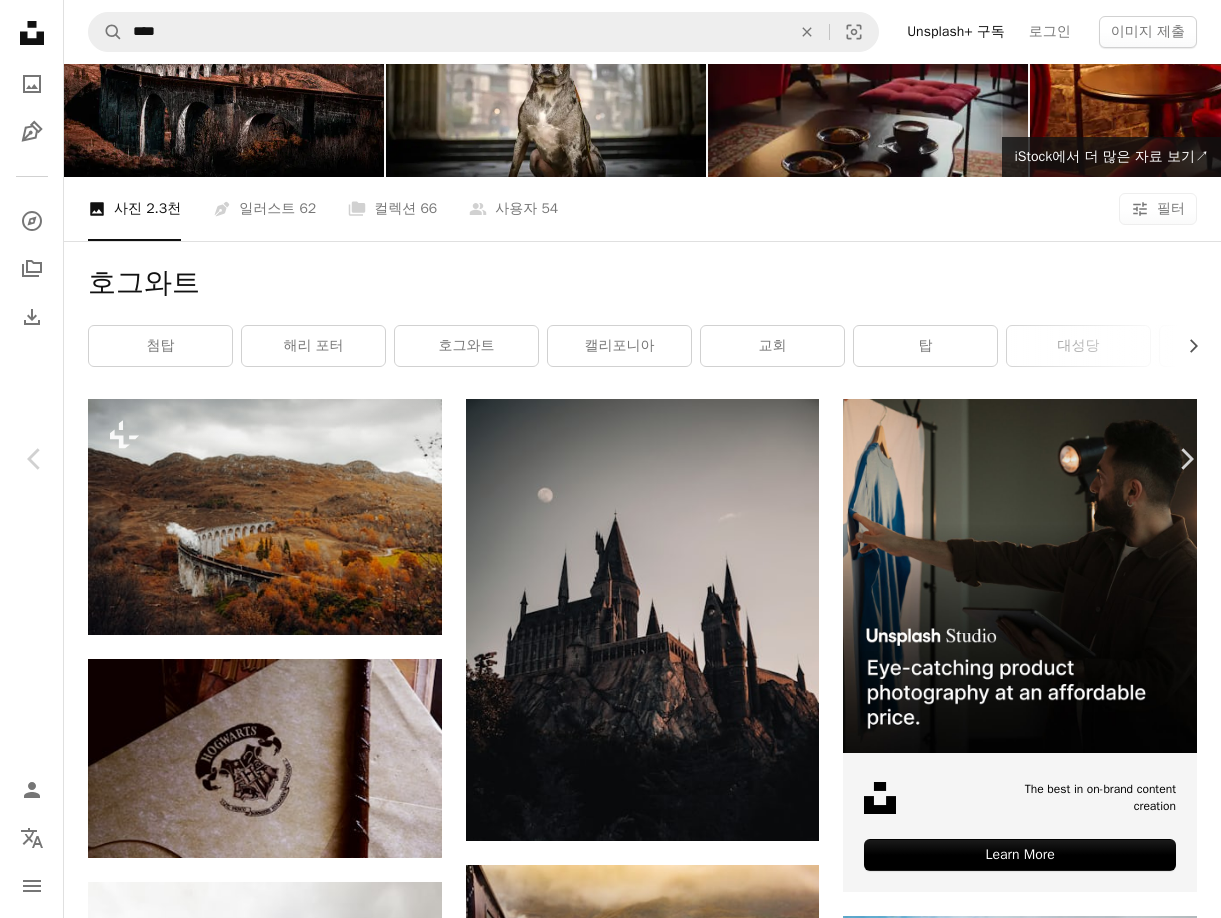 scroll, scrollTop: 9512, scrollLeft: 0, axis: vertical 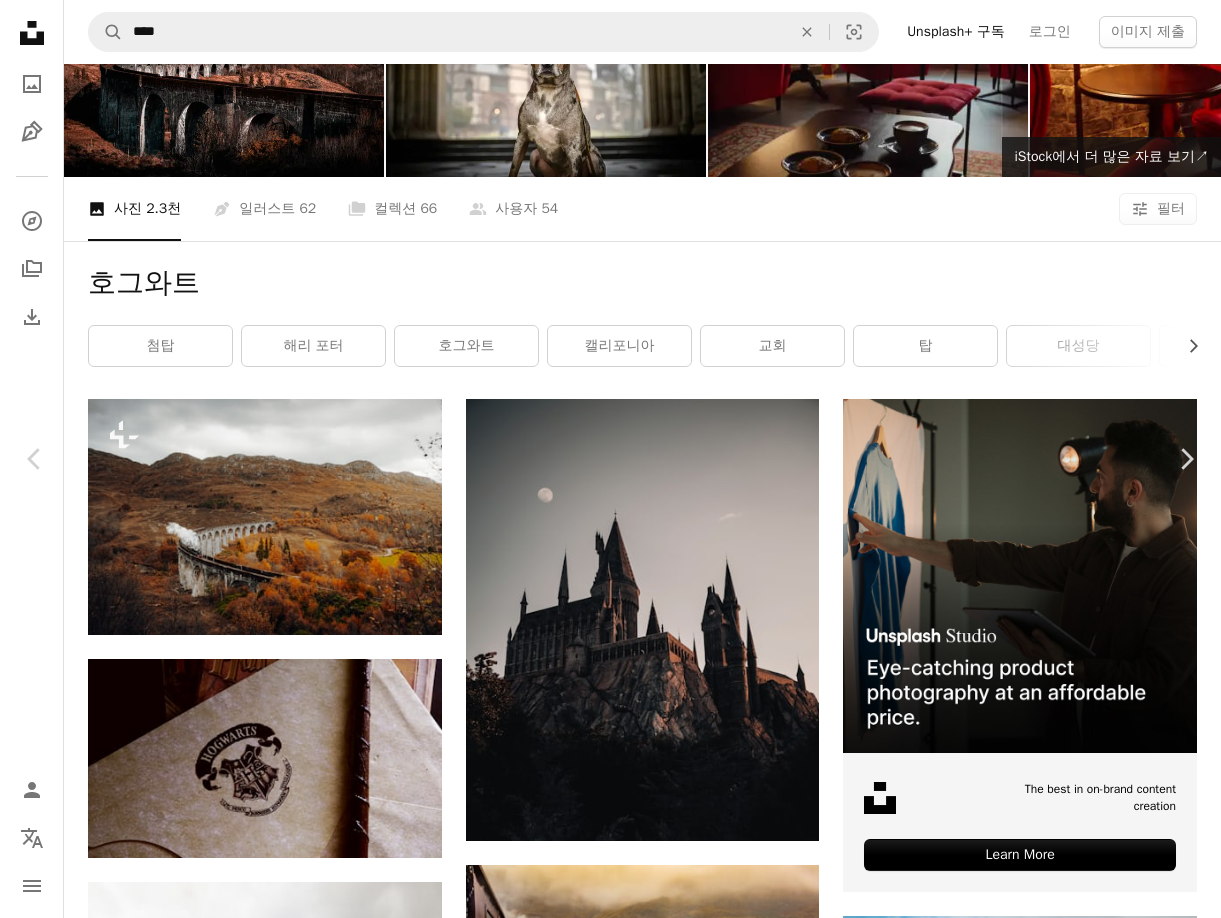 click on "iStock에서 프리미엄 관련 이미지 찾아보기  |  코드 UNSPLASH20로 20% 할인 혜택 받기 iStock에서 더 많은 자료 보기  ↗ 관련 이미지 A heart A plus sign [FIRST] [LAST] 고용 가능 A checkmark inside of a circle Arrow pointing down A heart A plus sign [FIRST] [LAST] Arrow pointing down A heart A plus sign [FIRST] [LAST] Arrow pointing down Plus sign for Unsplash+ A heart A plus sign [FIRST] [LAST] Unsplash+ 용 A lock 다운로드 A heart A plus sign [FIRST] [LAST] Arrow pointing down A heart A plus sign [FIRST] [LAST] Arrow pointing down A heart A plus sign [FIRST] [LAST] 고용 가능 A checkmark inside of a circle Arrow pointing down A heart A plus sign [FIRST] [LAST] Arrow pointing down A heart A plus sign [FIRST] [LAST] Arrow pointing down A heart A plus sign [FIRST] [LAST] 고용 가능 A checkmark inside of a circle Arrow pointing down A heart A plus sign [FIRST] [LAST] Arrow pointing down A heart A plus sign [FIRST] [LAST] Arrow pointing down Plus sign for Unsplash+ A heart 용" at bounding box center (603, 5426) 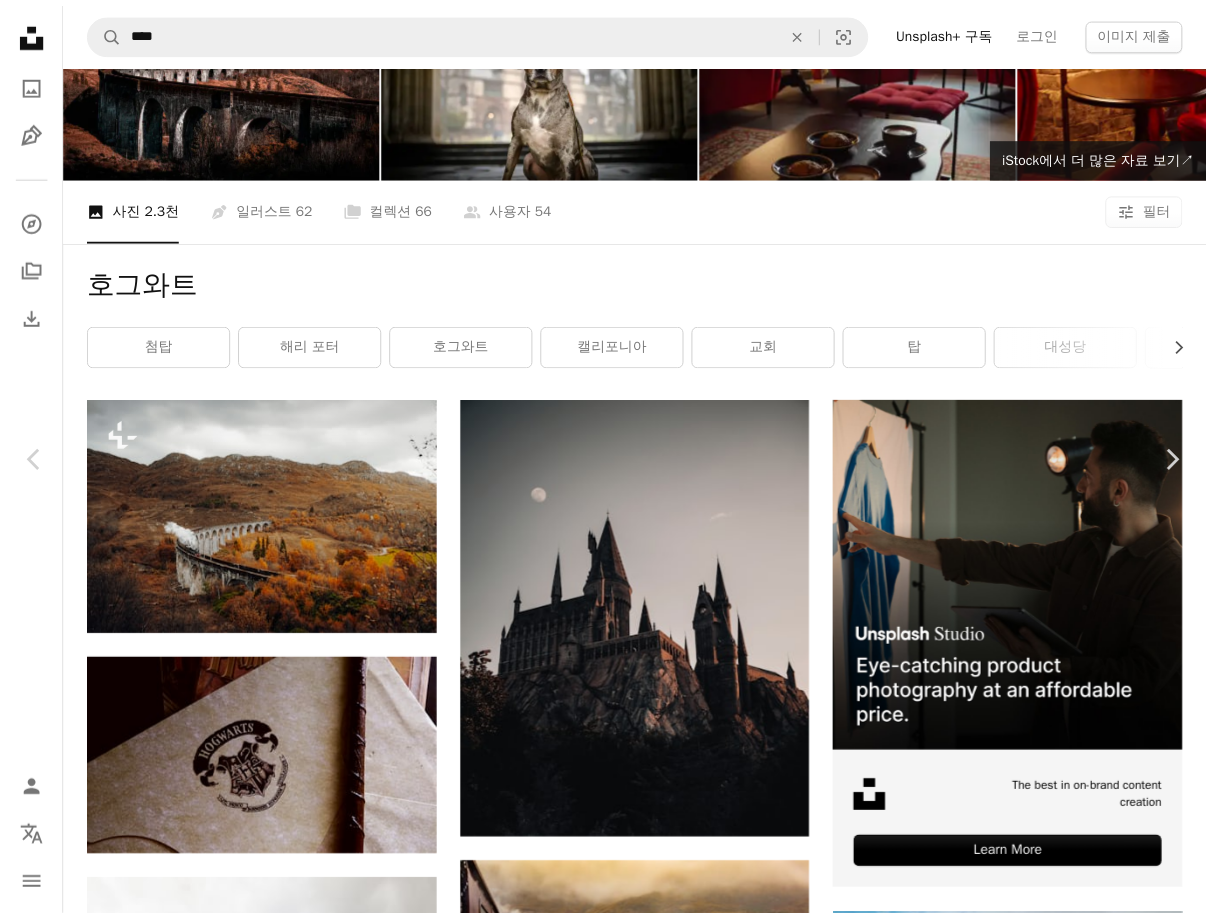 scroll, scrollTop: 0, scrollLeft: 0, axis: both 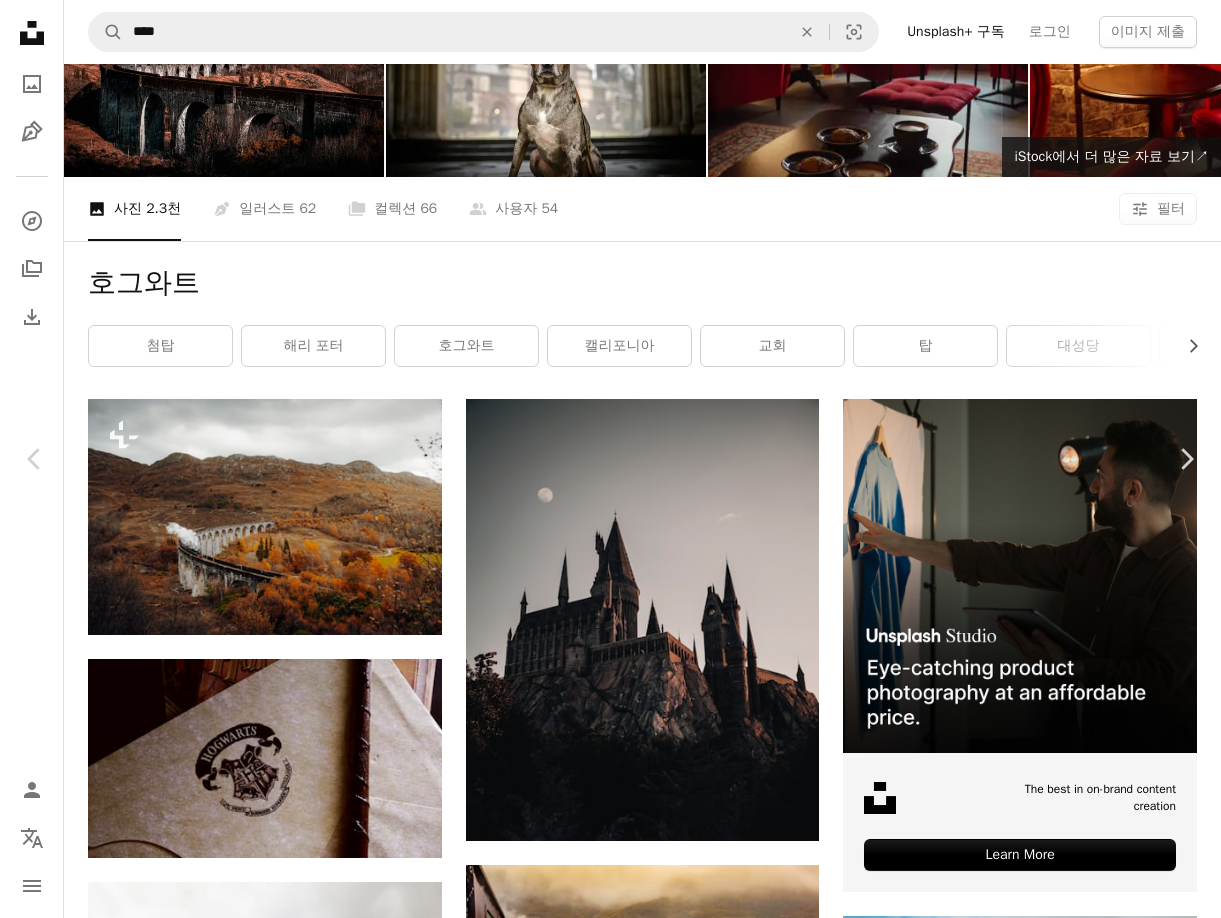 drag, startPoint x: 1120, startPoint y: 411, endPoint x: 1124, endPoint y: 61, distance: 350.02286 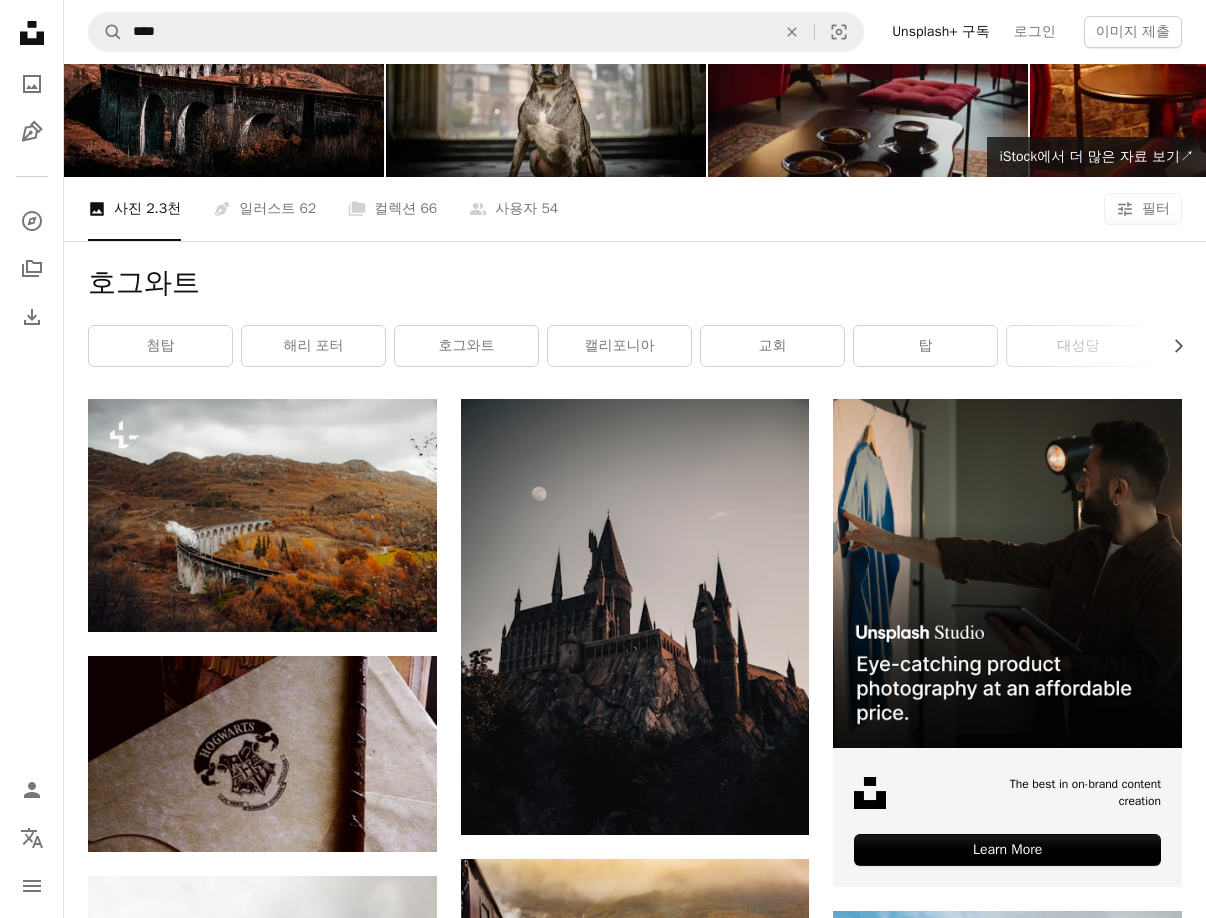 scroll, scrollTop: 0, scrollLeft: 0, axis: both 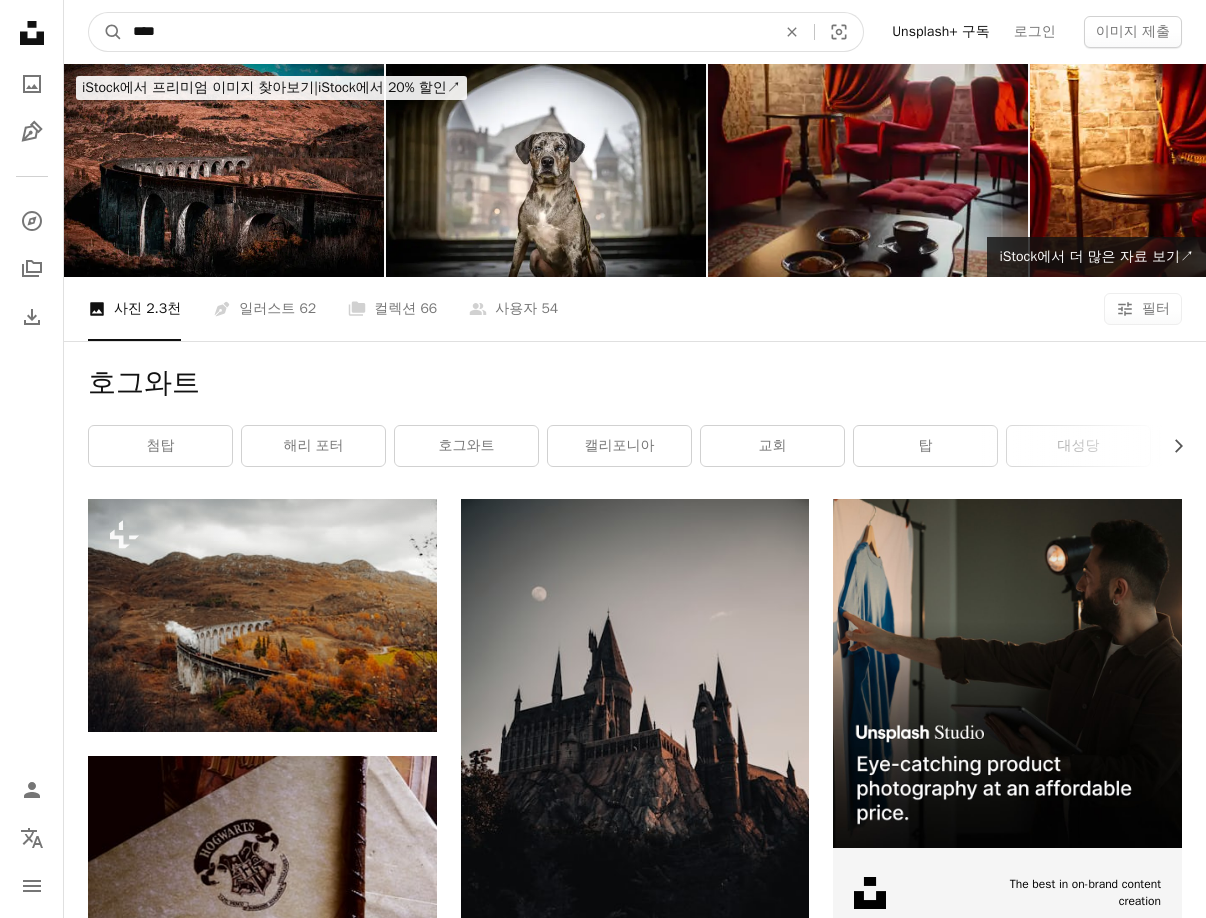 drag, startPoint x: 296, startPoint y: 33, endPoint x: -126, endPoint y: -5, distance: 423.70746 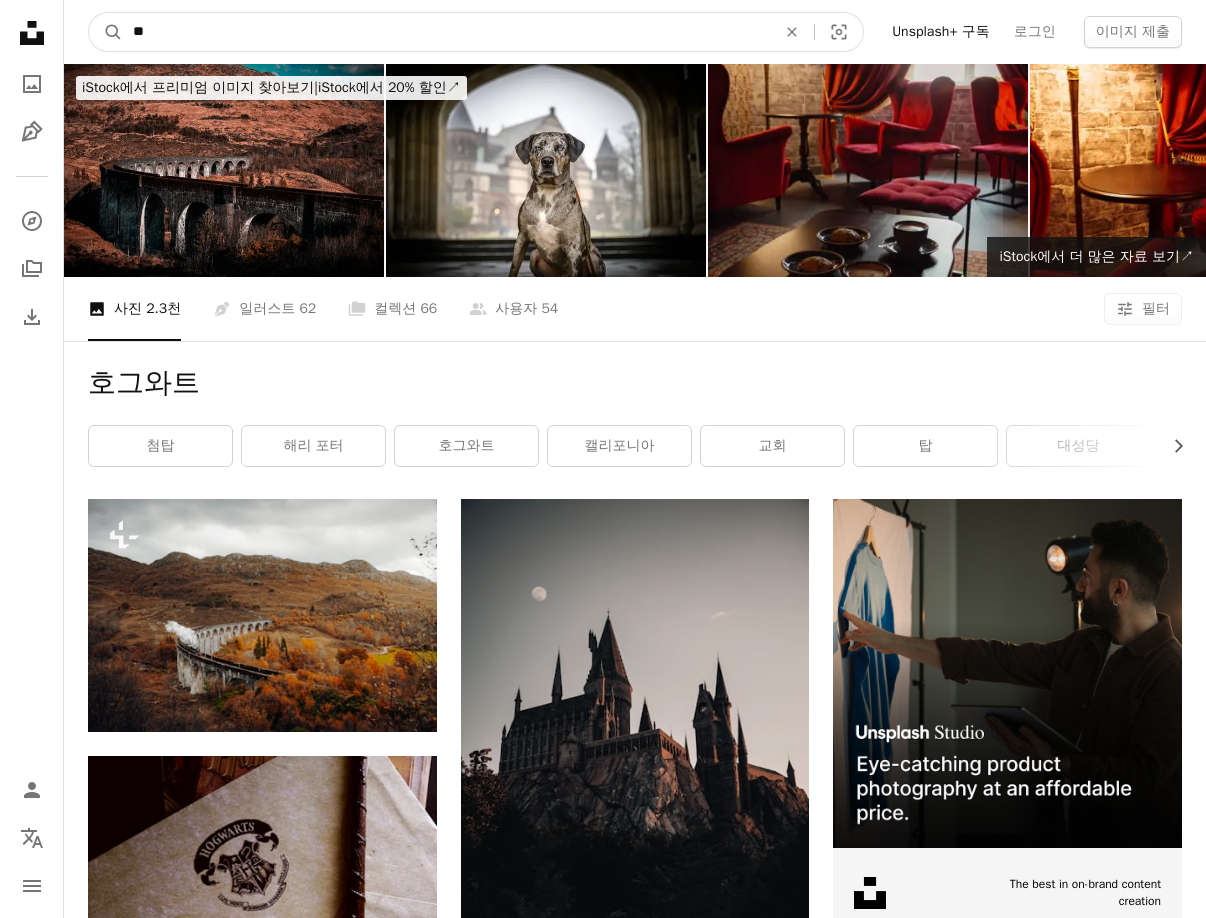 type on "*" 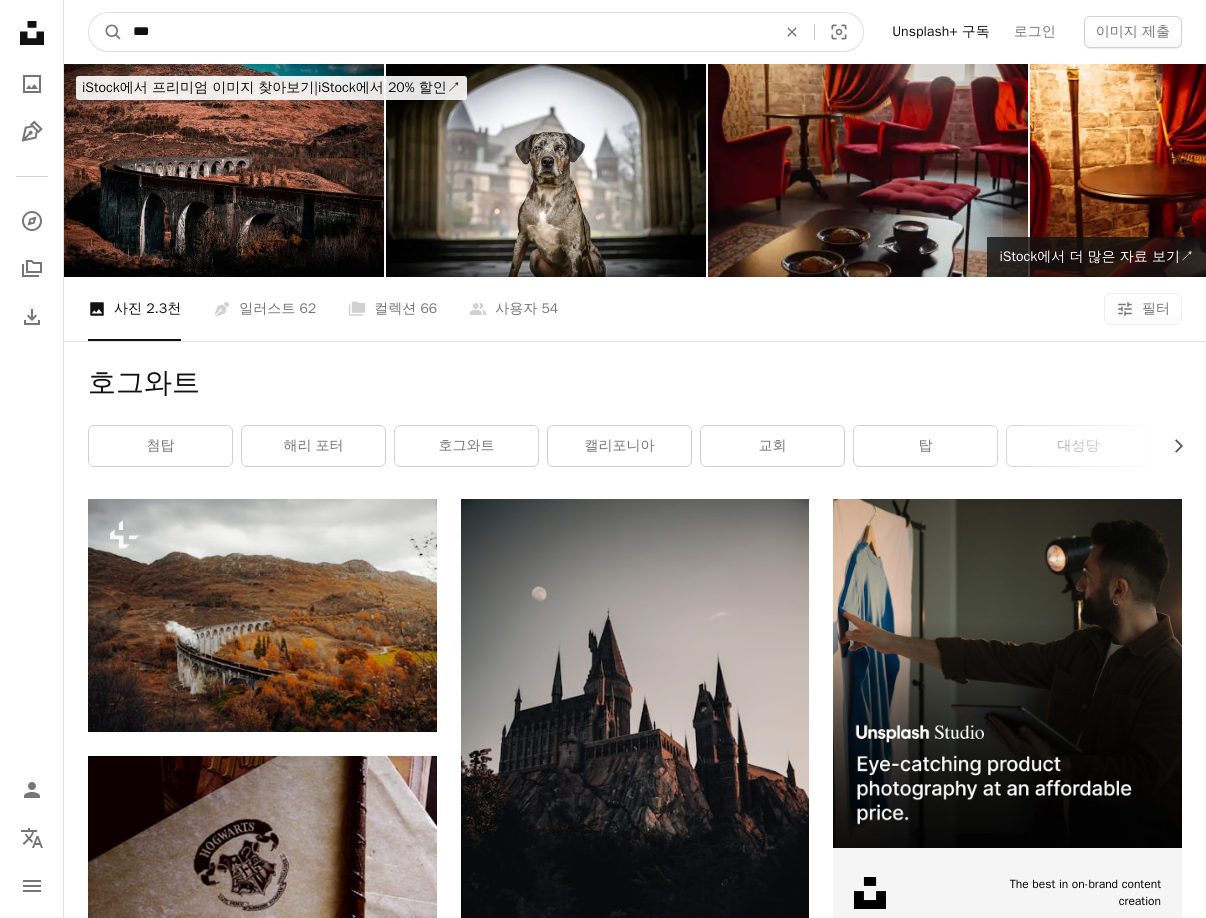 type on "****" 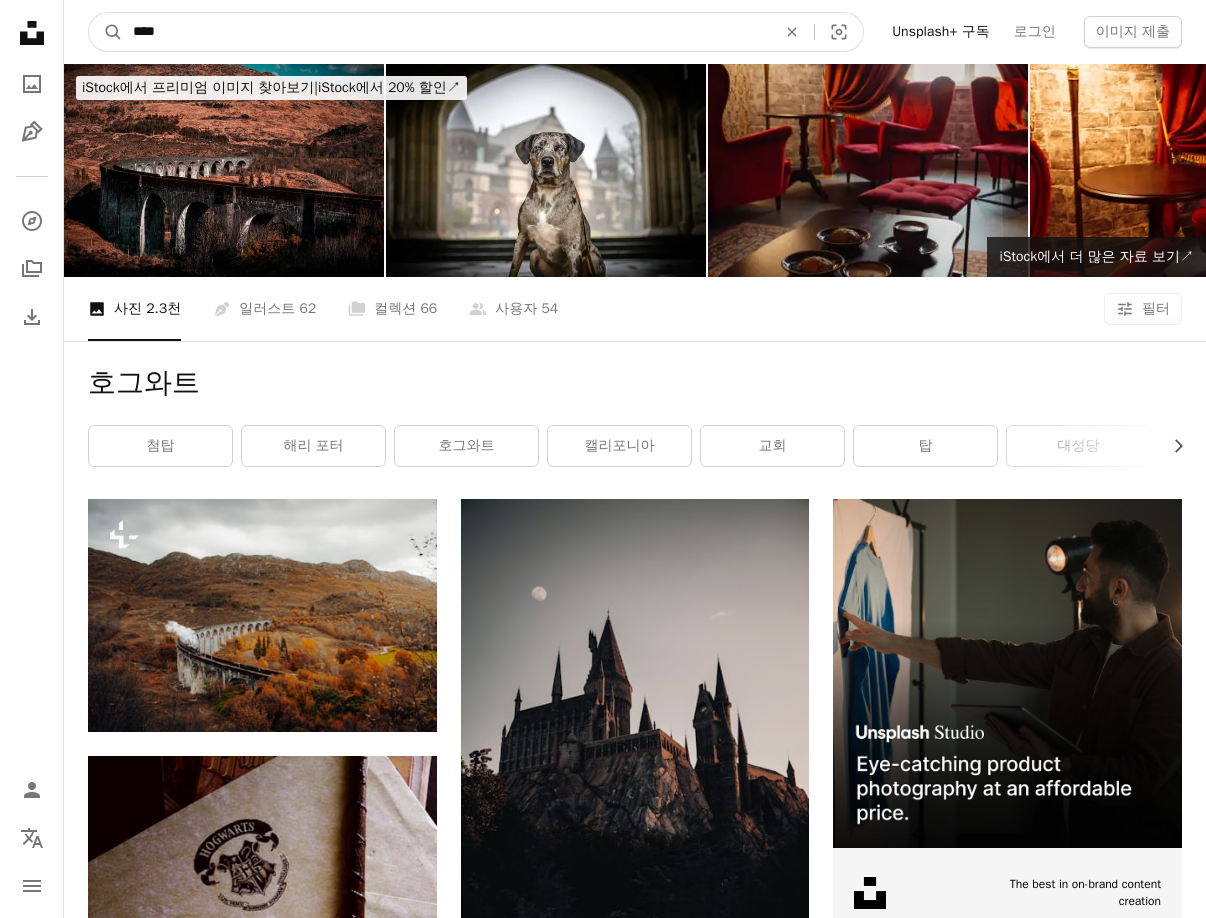 click on "A magnifying glass" at bounding box center [106, 32] 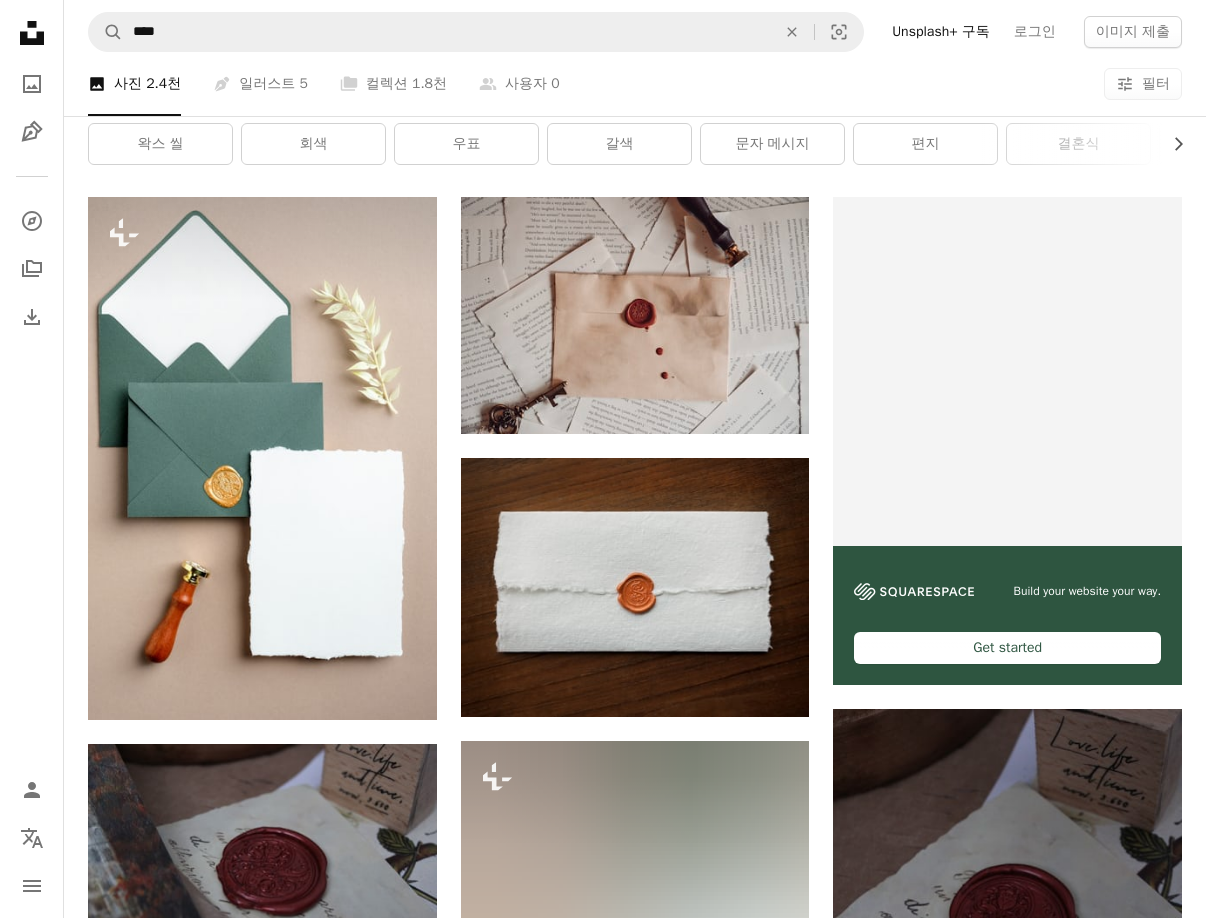 scroll, scrollTop: 0, scrollLeft: 0, axis: both 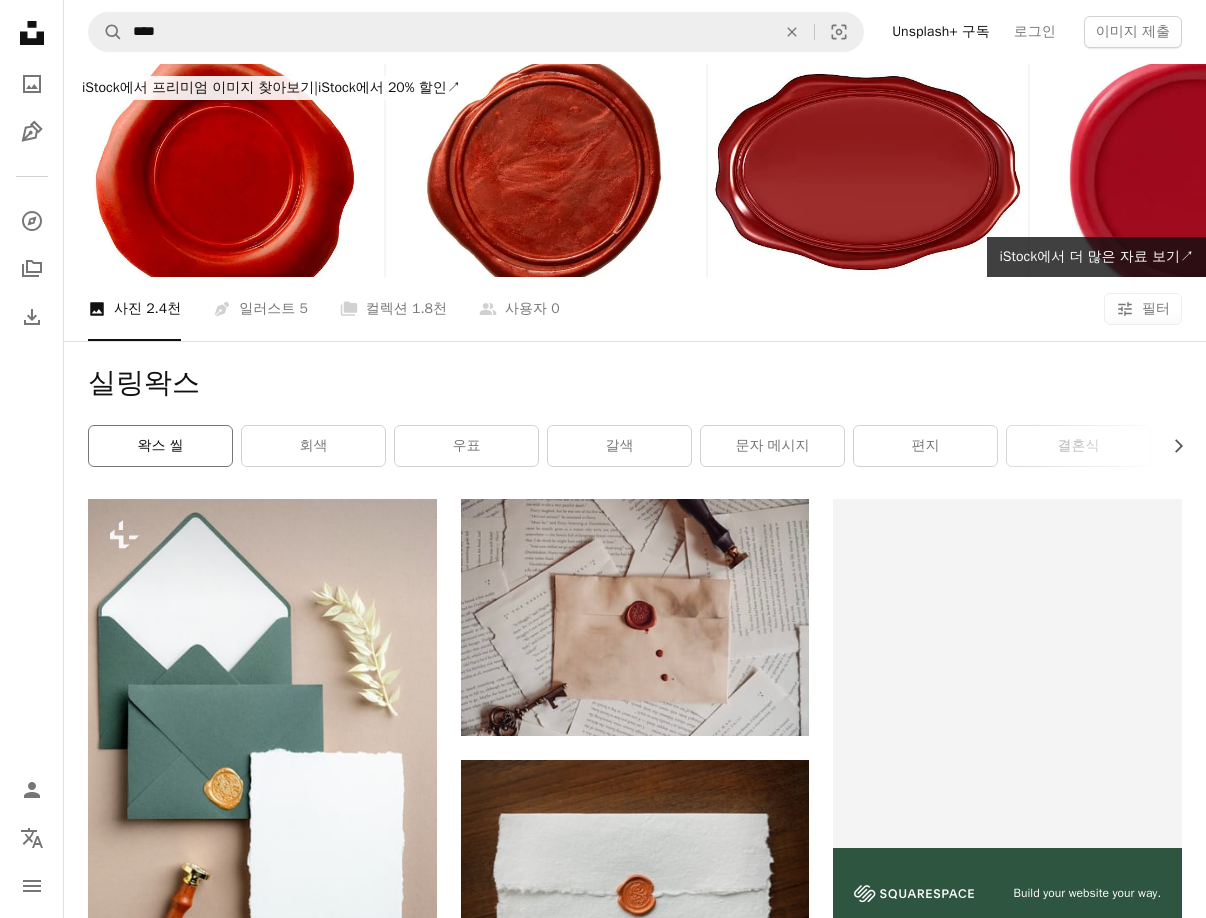 click on "왁스 씰" at bounding box center [160, 446] 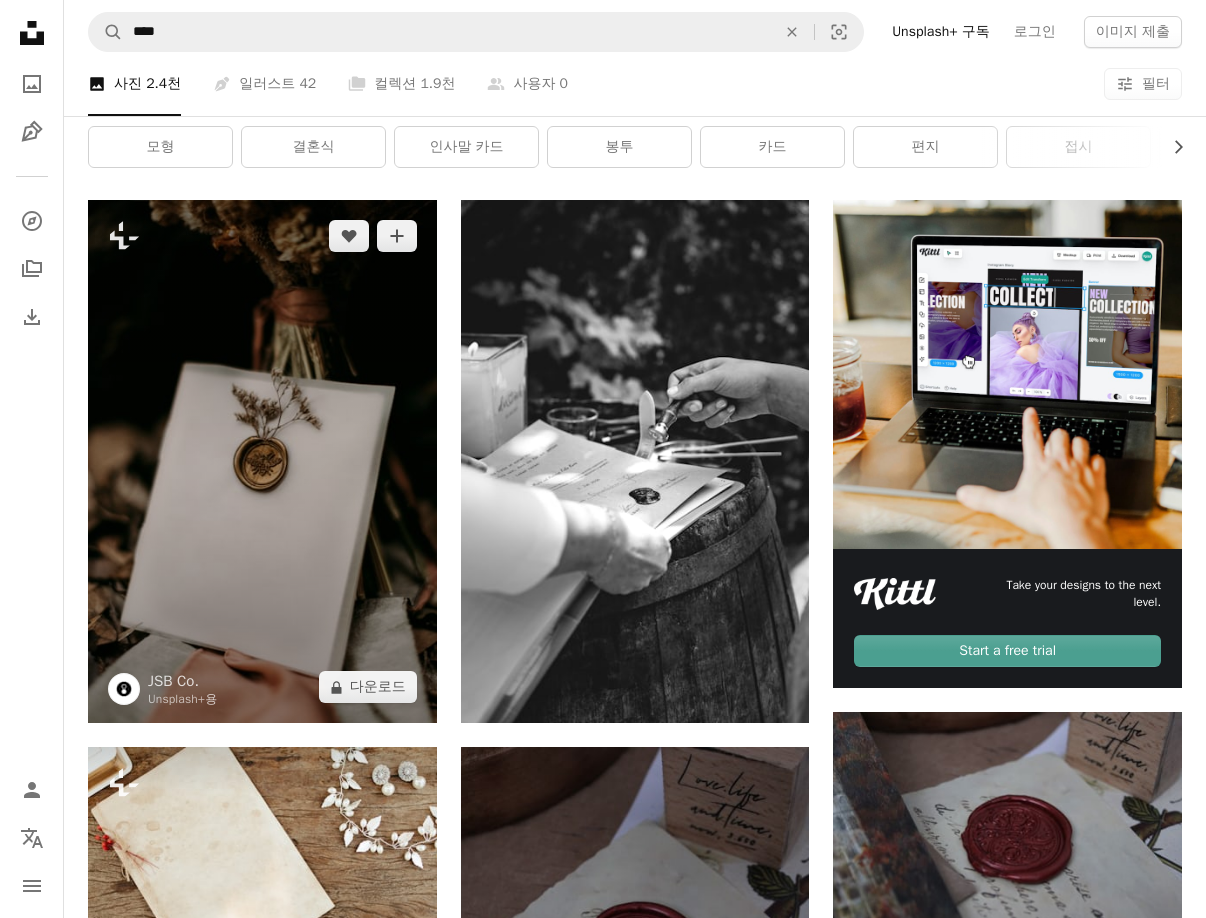 scroll, scrollTop: 300, scrollLeft: 0, axis: vertical 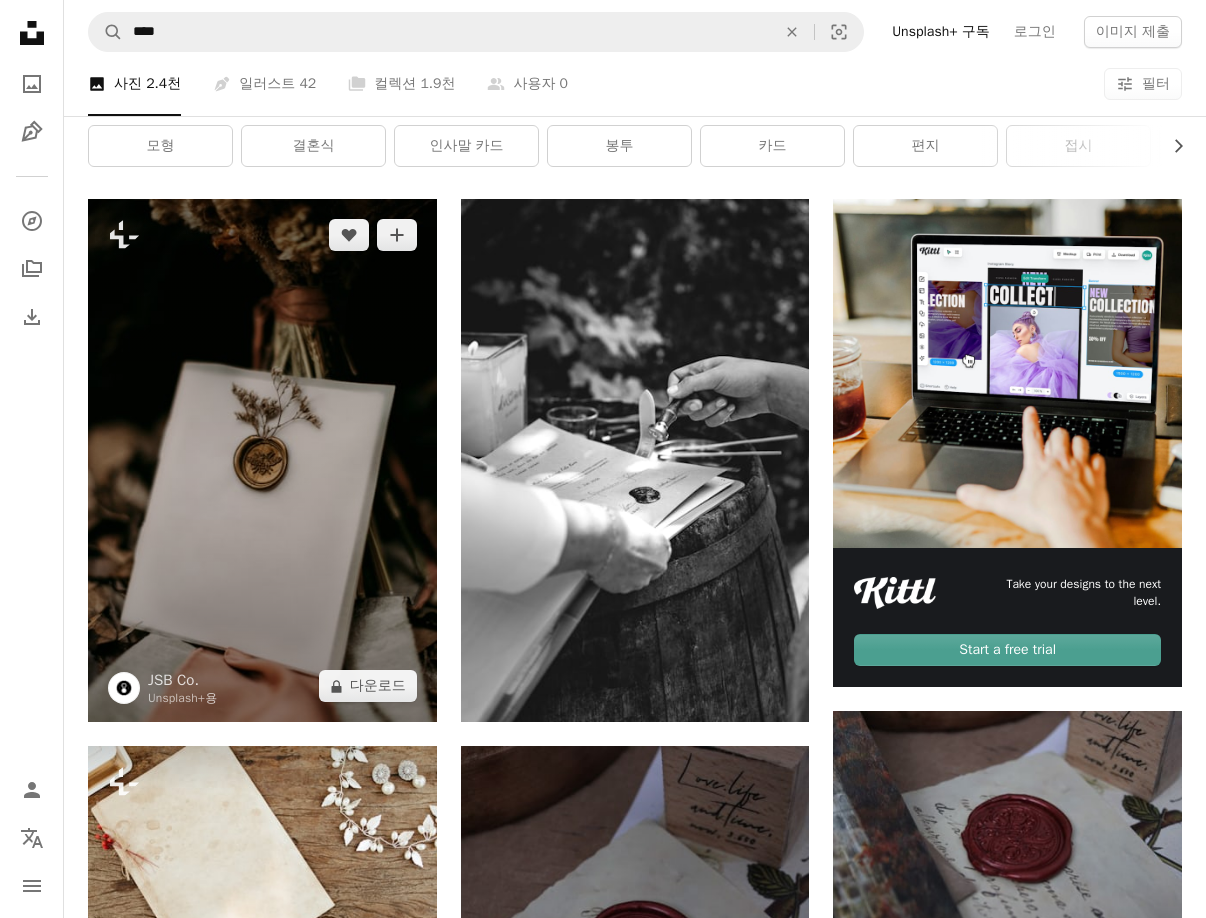 click at bounding box center (262, 460) 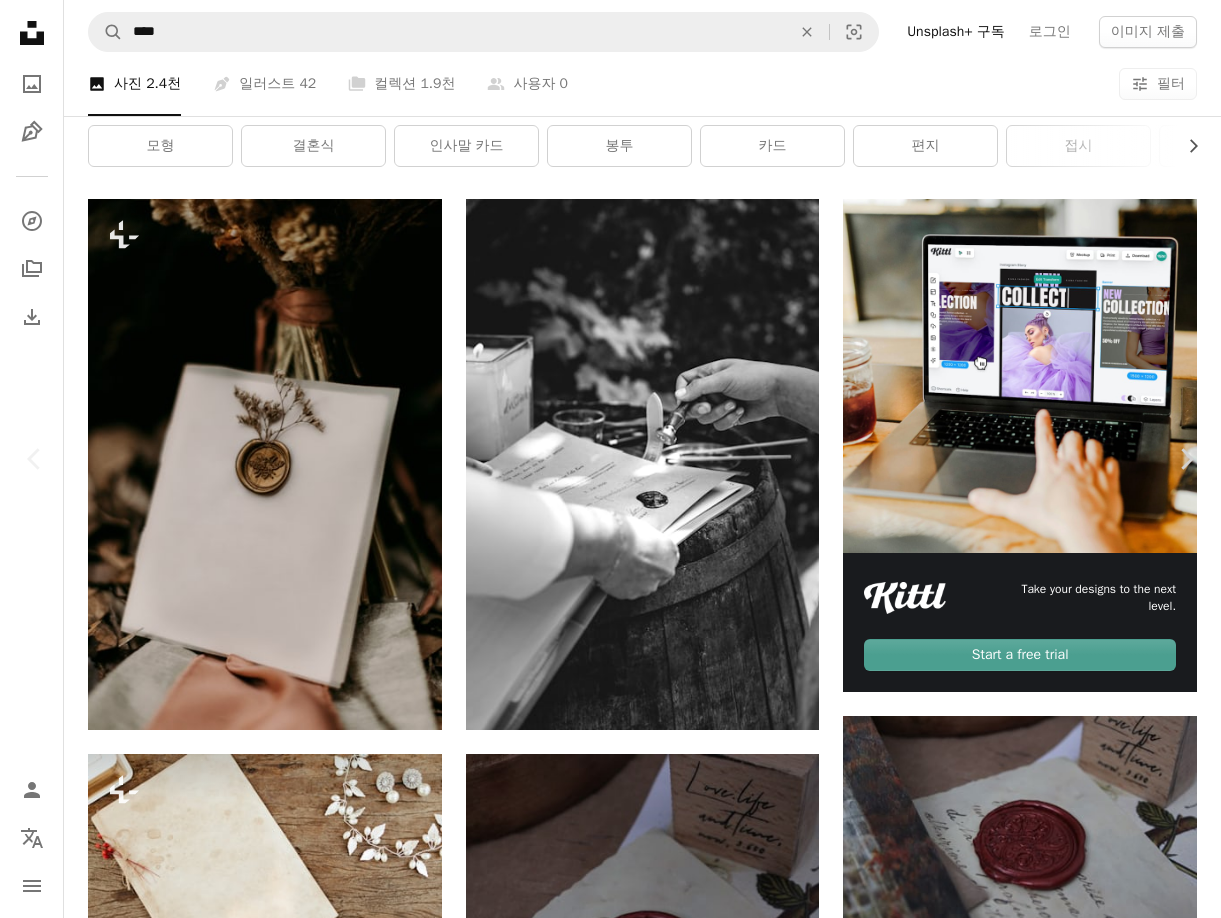 click on "JSB Co. Unsplash+ 용 A heart A plus sign A lock 다운로드 Zoom in A forward-right arrow 공유 More Actions Calendar outlined [DATE] 에 게시됨 Safety Unsplash+ 라이선스 에 따른 라이선스 부여 편지 왁스 씰 이 시리즈의 다른 콘텐츠 Chevron right Plus sign for Unsplash+ Plus sign for Unsplash+ Plus sign for Unsplash+ Plus sign for Unsplash+ Plus sign for Unsplash+ Plus sign for Unsplash+ Plus sign for Unsplash+ 관련 이미지 Plus sign for Unsplash+ A heart A plus sign JSB Co. Unsplash+ 용 A lock 다운로드 Plus sign for Unsplash+ A heart A plus sign JSB Co. Unsplash+ 용 A lock 다운로드 Plus sign for Unsplash+ A heart A plus sign A. C. Unsplash+ 용 A lock 다운로드 Plus sign for Unsplash+ A heart A plus sign Kateryna Hliznitsova Unsplash+ 용 A lock 다운로드 Plus sign for Unsplash+ A heart A plus sign Getty Images Unsplash+ 용 A lock 다운로드 Plus sign for Unsplash+ A heart A plus sign Lala Azizli Unsplash+ 용 A lock A heart 용" at bounding box center [610, 4822] 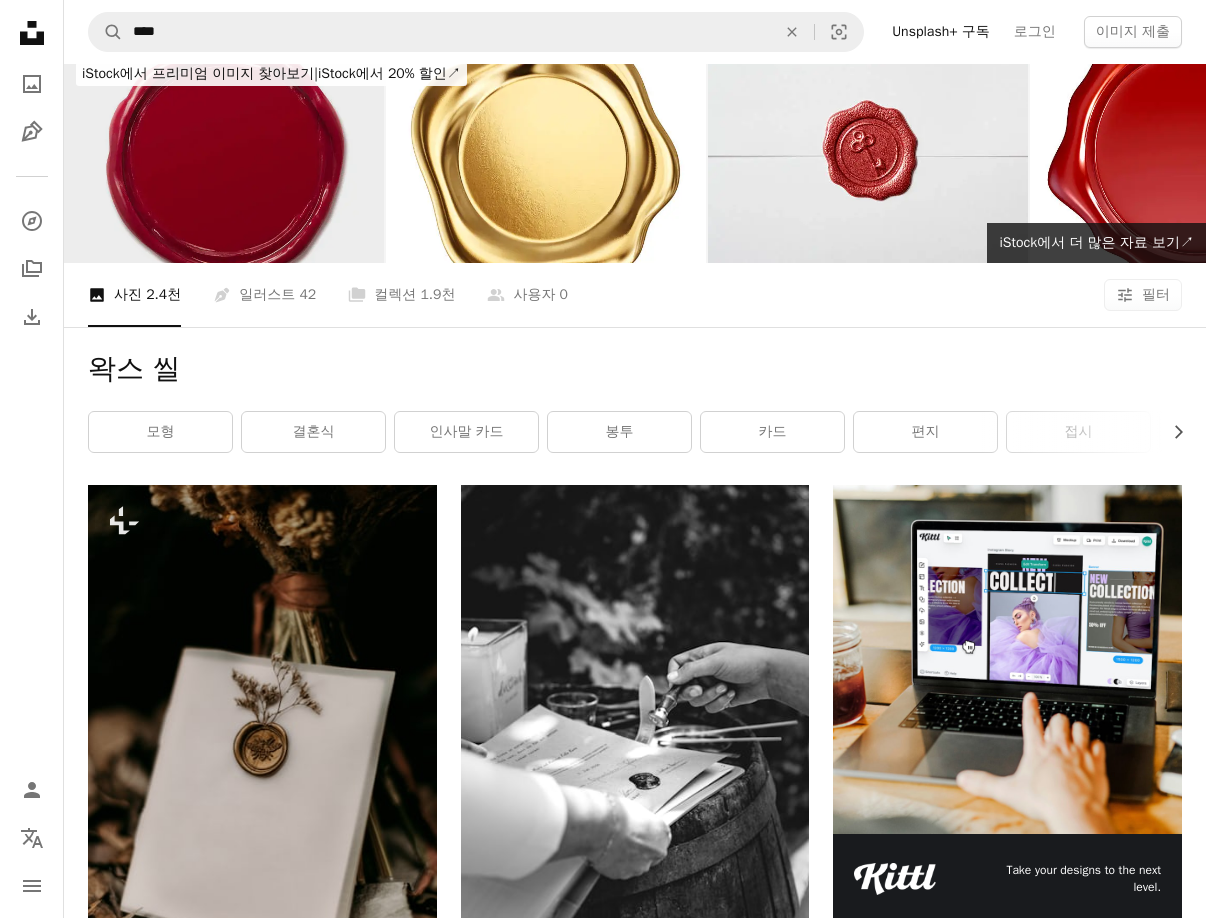 scroll, scrollTop: 0, scrollLeft: 0, axis: both 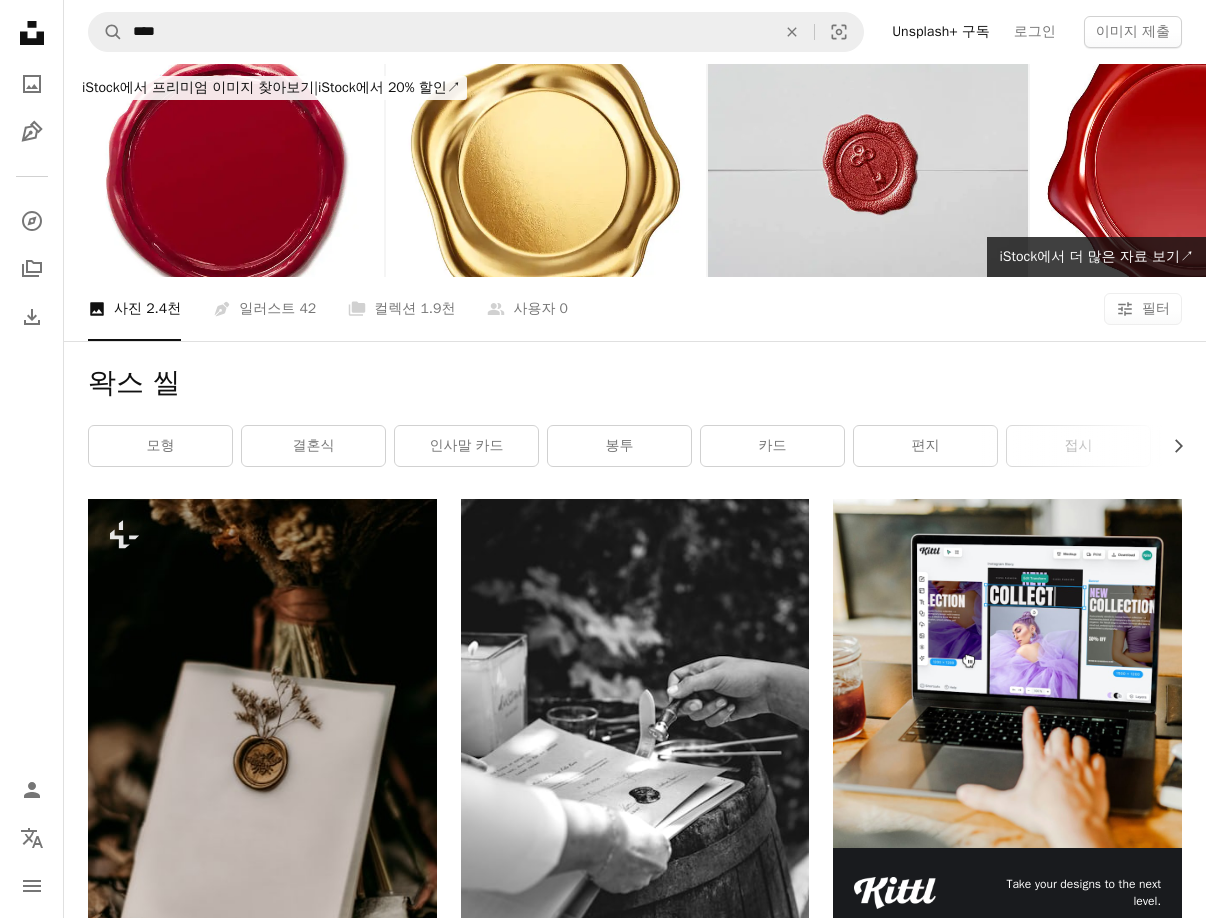 click at bounding box center [868, 170] 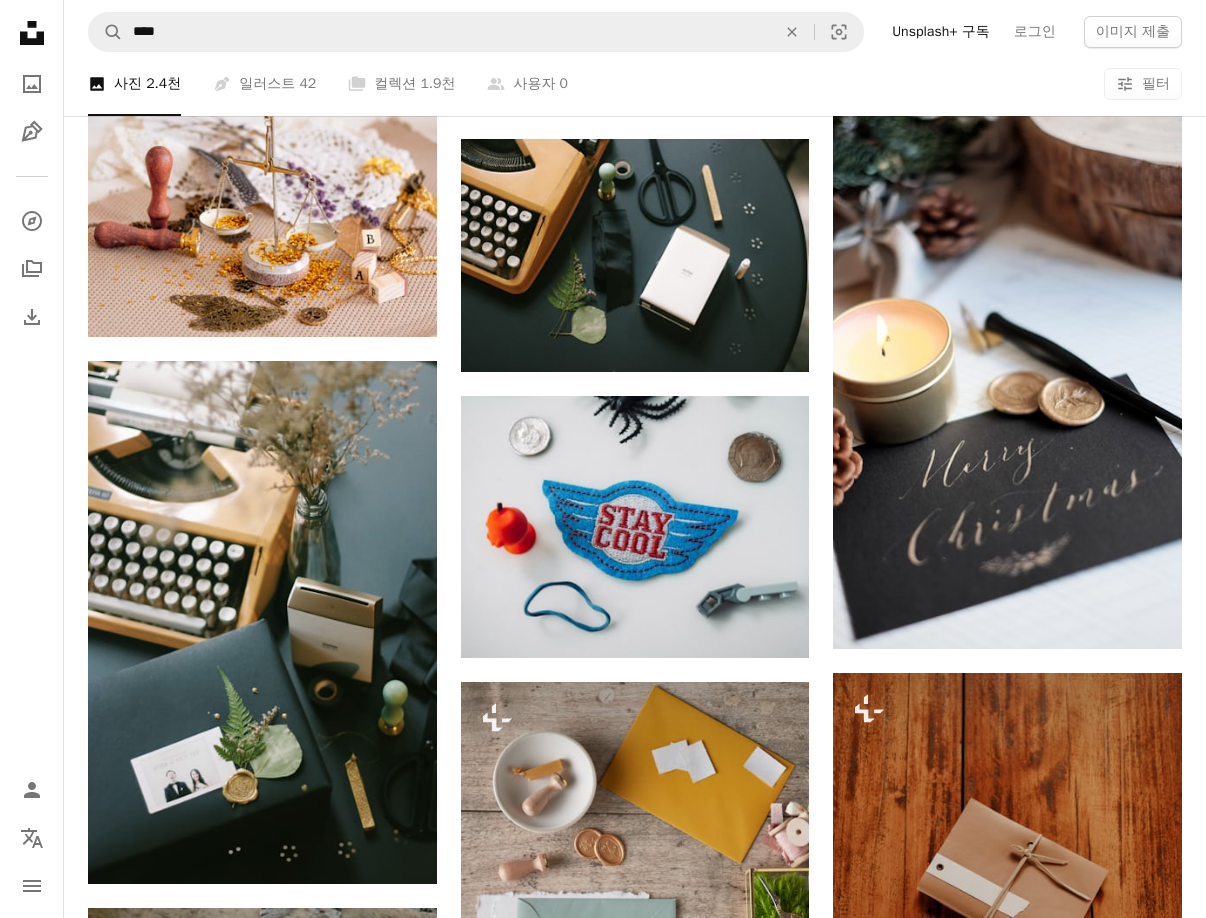 scroll, scrollTop: 1997, scrollLeft: 0, axis: vertical 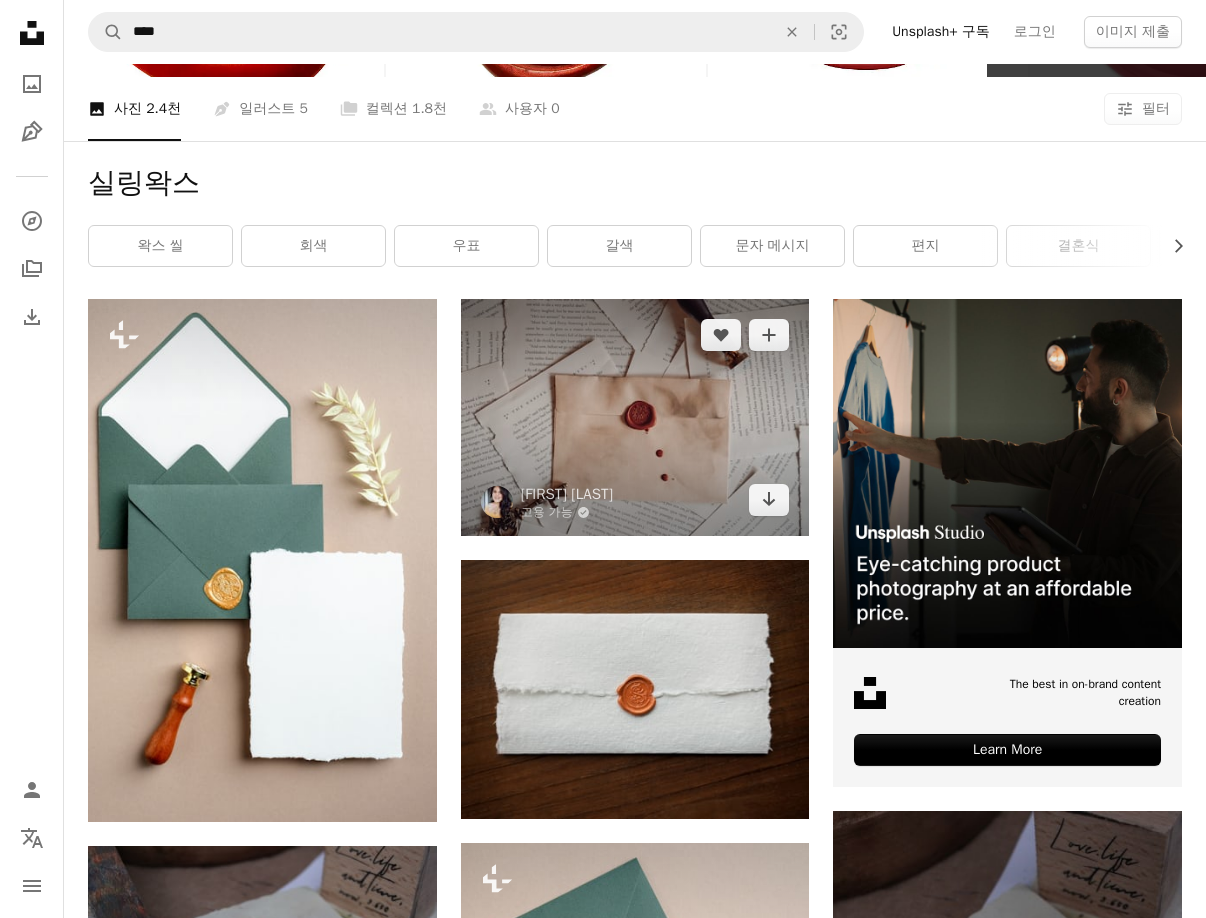 click at bounding box center [635, 417] 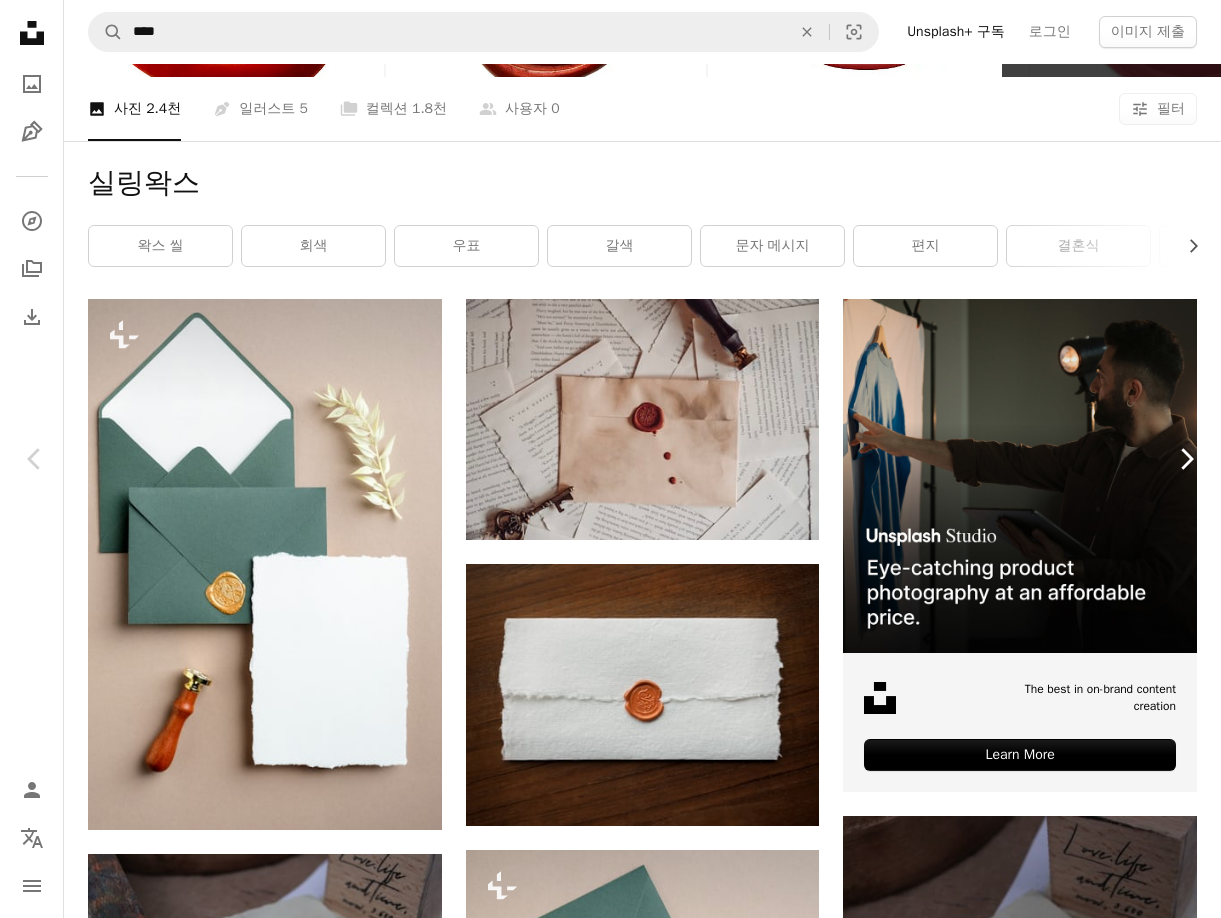 click on "Chevron right" at bounding box center (1186, 459) 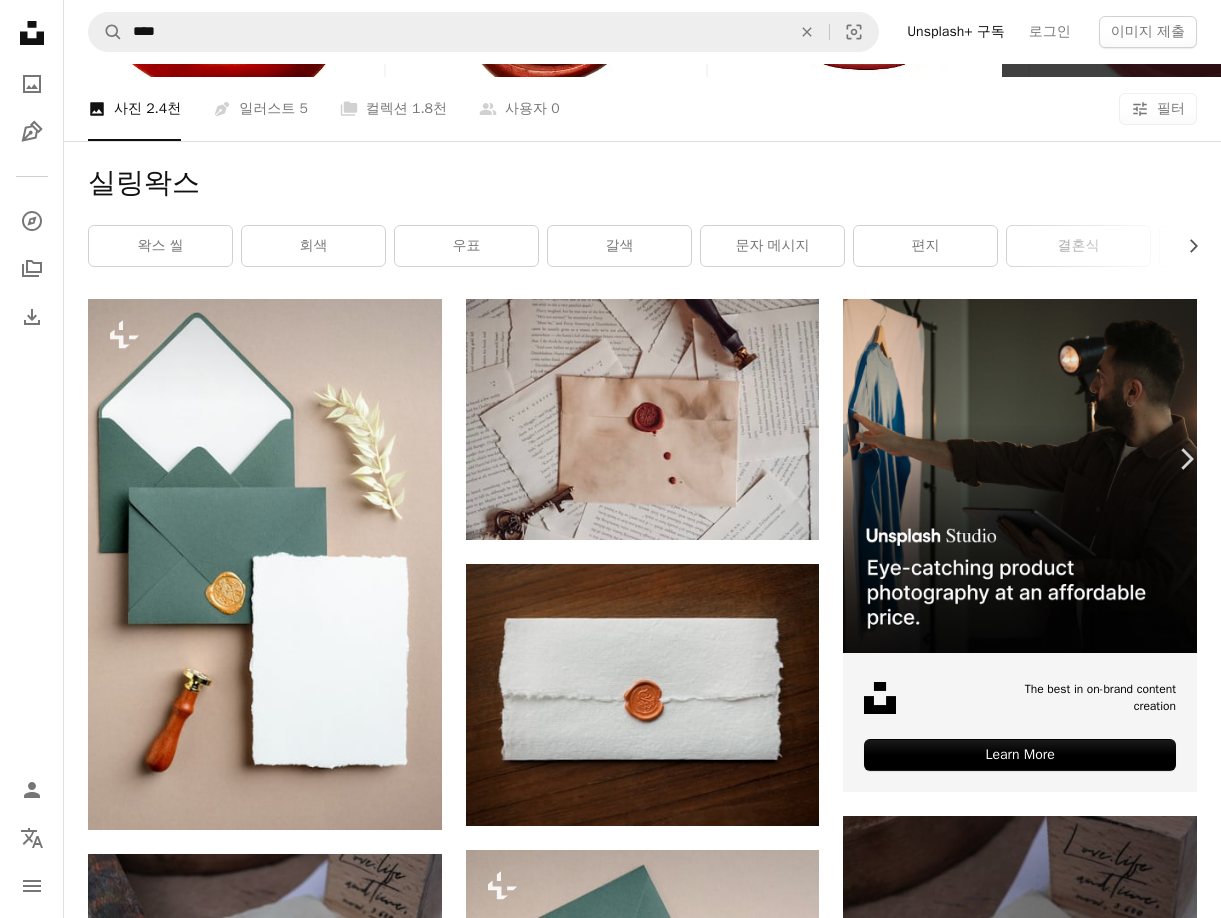 click on "Chevron left" at bounding box center [35, 459] 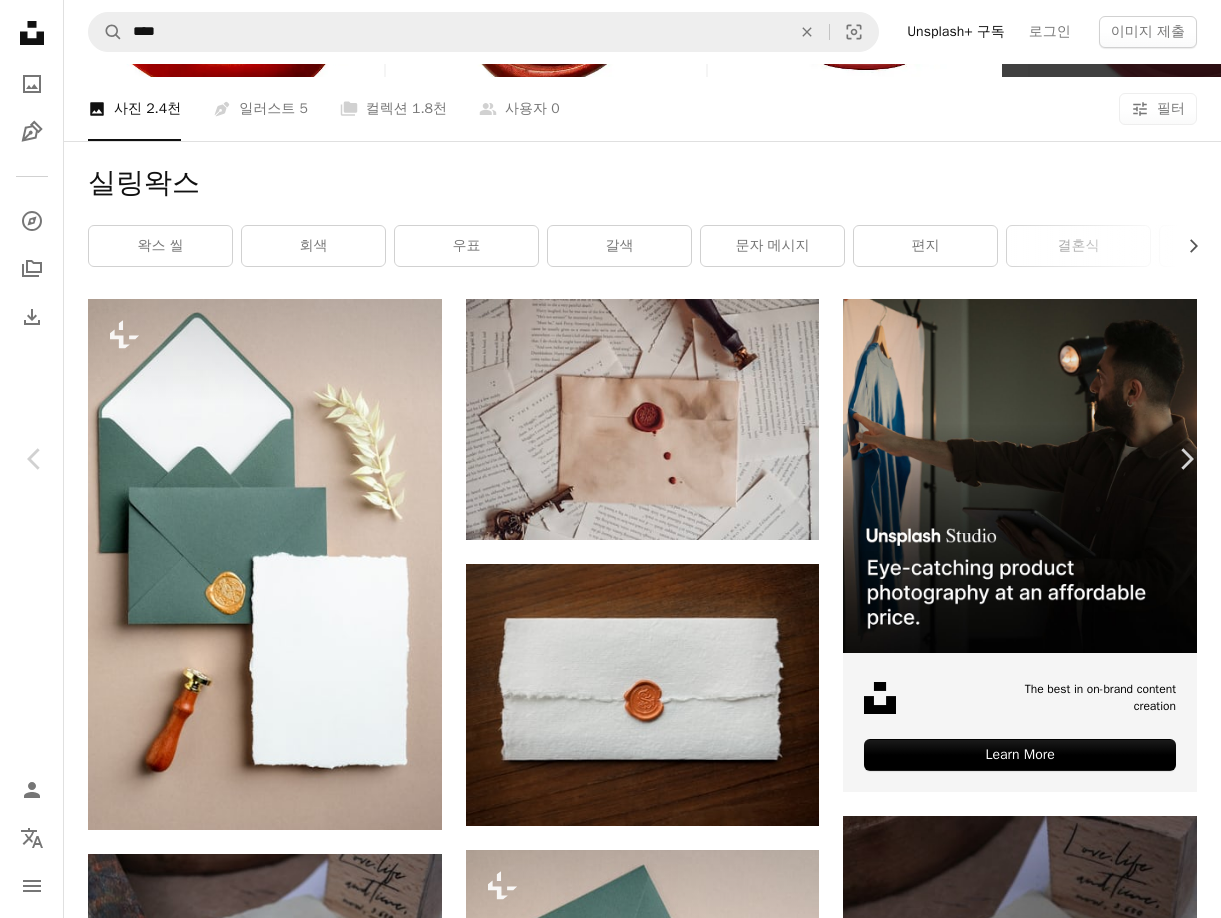click on "무료 다운로드" at bounding box center [1021, 4926] 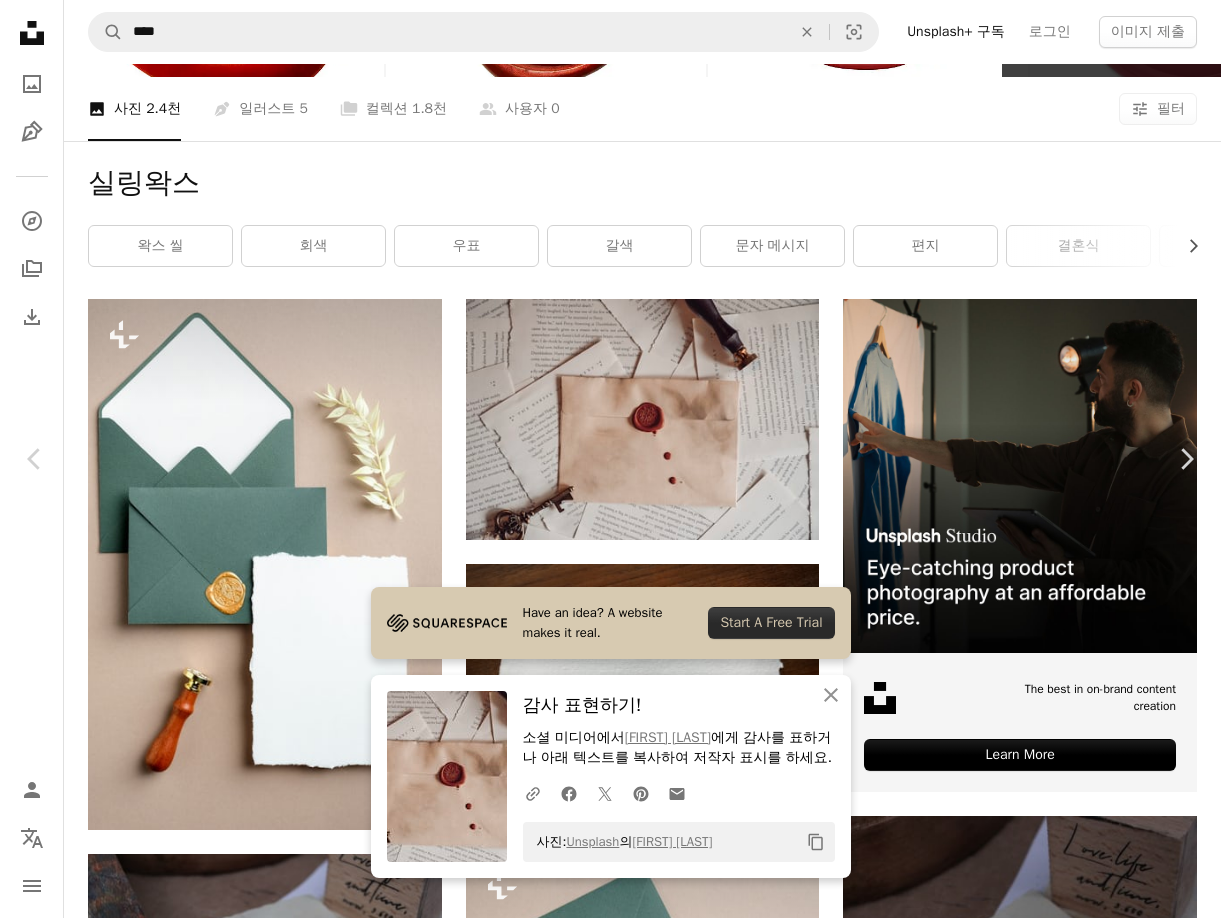 click on "Have an idea? A website makes it real. Start A Free Trial An X shape 닫기 감사 표현하기! 소셜 미디어에서  [FIRST] [LAST] 에게 감사를 표하거나 아래 텍스트를 복사하여 저작자 표시를 하세요. A URL sharing icon (chains) Facebook icon X (formerly Twitter) icon Pinterest icon An envelope 사진:  Unsplash 의 [FIRST] [LAST]
Copy content [FIRST] [LAST] 고용 가능 A checkmark inside of a circle A heart A plus sign 무료 다운로드 Chevron down Zoom in 조회수 470,192 다운로드 6,123 A forward-right arrow 공유 Info icon 정보 More Actions Calendar outlined [DATE] 에 게시됨 Safety Unsplash 라이선스 하에서 무료로 사용 가능 문자 메시지 갈색 가방 왁스 씰 iStock에서 프리미엄 관련 이미지 찾아보기  |  코드 UNSPLASH20로 20% 할인 혜택 받기 iStock에서 더 많은 자료 보기  ↗ 관련 이미지 A heart A plus sign [FIRST] [LAST] 고용 가능 Arrow pointing down A heart" at bounding box center [610, 5338] 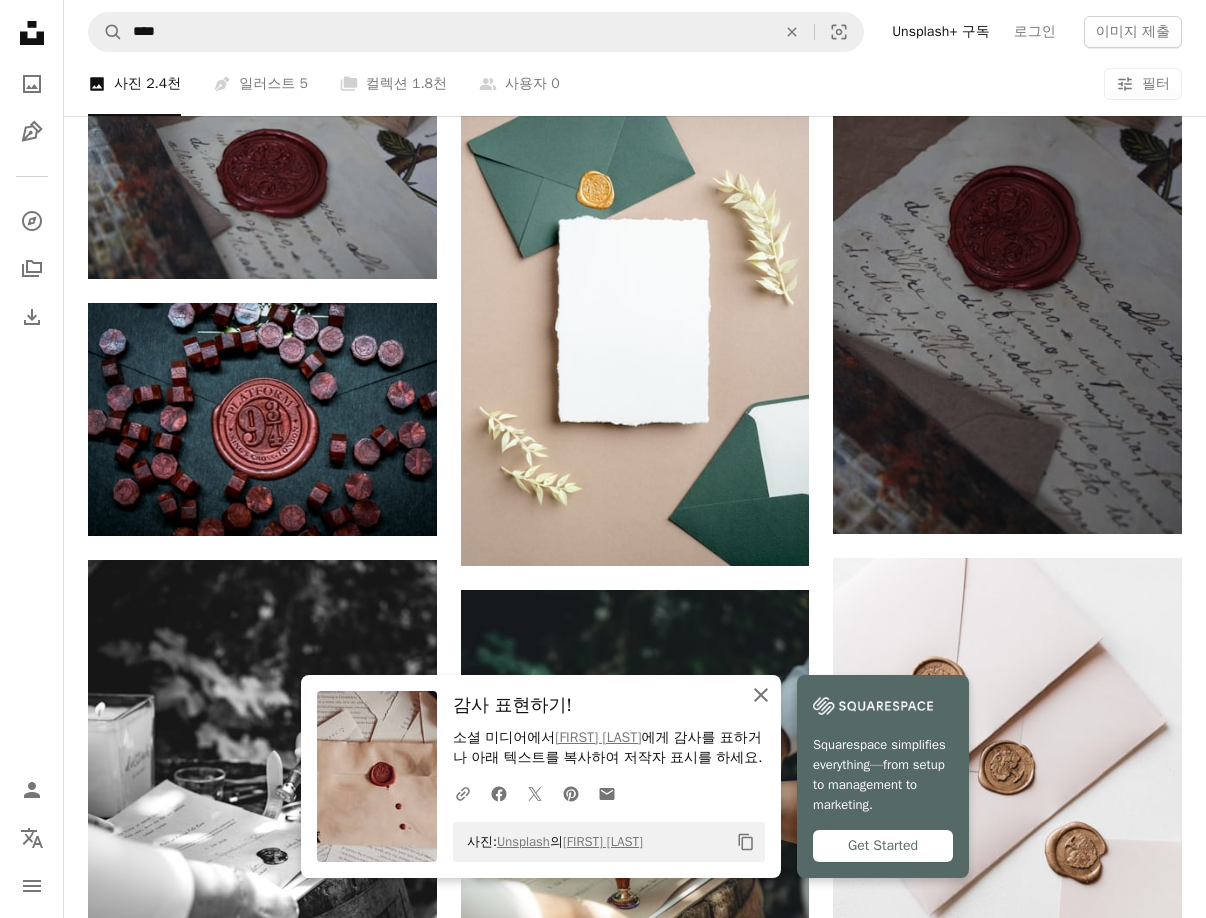 click 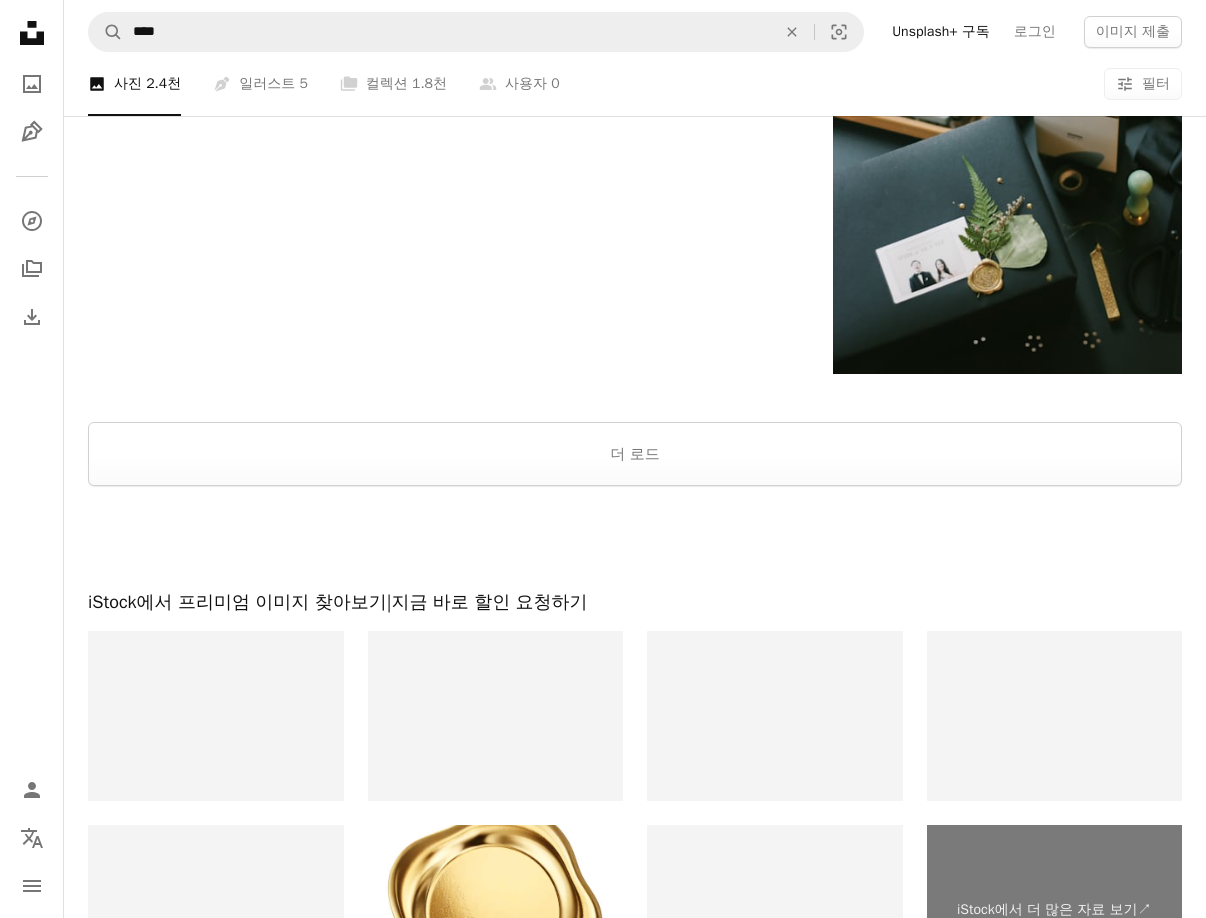 scroll, scrollTop: 3507, scrollLeft: 0, axis: vertical 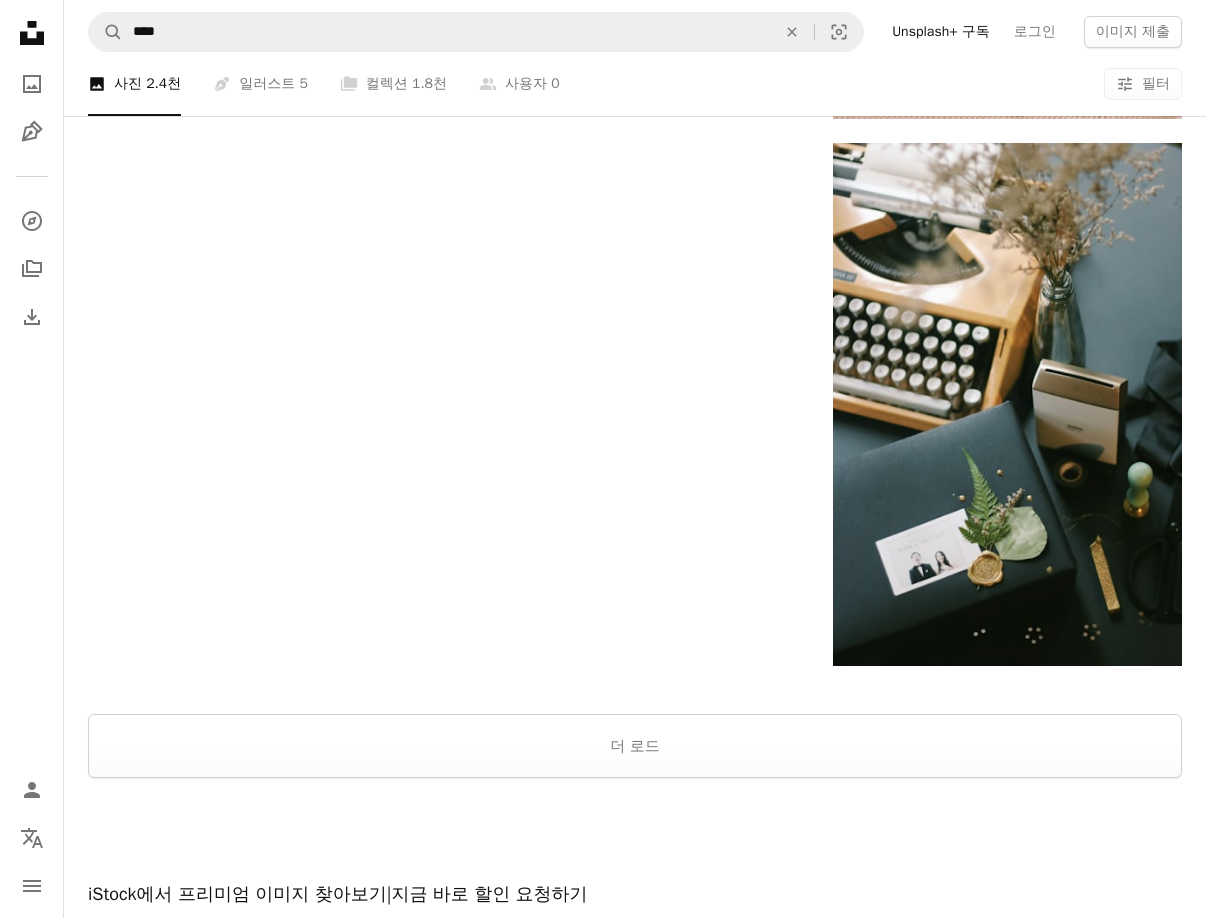 click on "Plus sign for Unsplash+ A heart A plus sign Getty Images Unsplash+ 용 A lock 다운로드 A heart A plus sign [FIRST] [LAST] Arrow pointing down A heart A plus sign 不爱玩 先生 Arrow pointing down A heart A plus sign [FIRST] [LAST] Arrow pointing down Plus sign for Unsplash+ A heart A plus sign Anita Austvika Unsplash+ 용 A lock 다운로드 Plus sign for Unsplash+ A heart A plus sign [FIRST] [LAST] Unsplash+ 용 A lock 다운로드 A heart A plus sign [FIRST] [LAST] 고용 가능 A checkmark inside of a circle Arrow pointing down A heart A plus sign mk. s Arrow pointing down Plus sign for Unsplash+ A heart A plus sign Getty Images Unsplash+ 용 A lock 다운로드 A heart A plus sign [FIRST] [LAST] Arrow pointing down A heart A plus sign [FIRST] [LAST] Arrow pointing down A heart A plus sign [FIRST] [LAST] 고용 가능 A checkmark inside of a circle Arrow pointing down A heart A plus sign [FIRST] [LAST] 고용 가능 A checkmark inside of a circle Arrow pointing down Learn More A heart 용" at bounding box center (635, -1171) 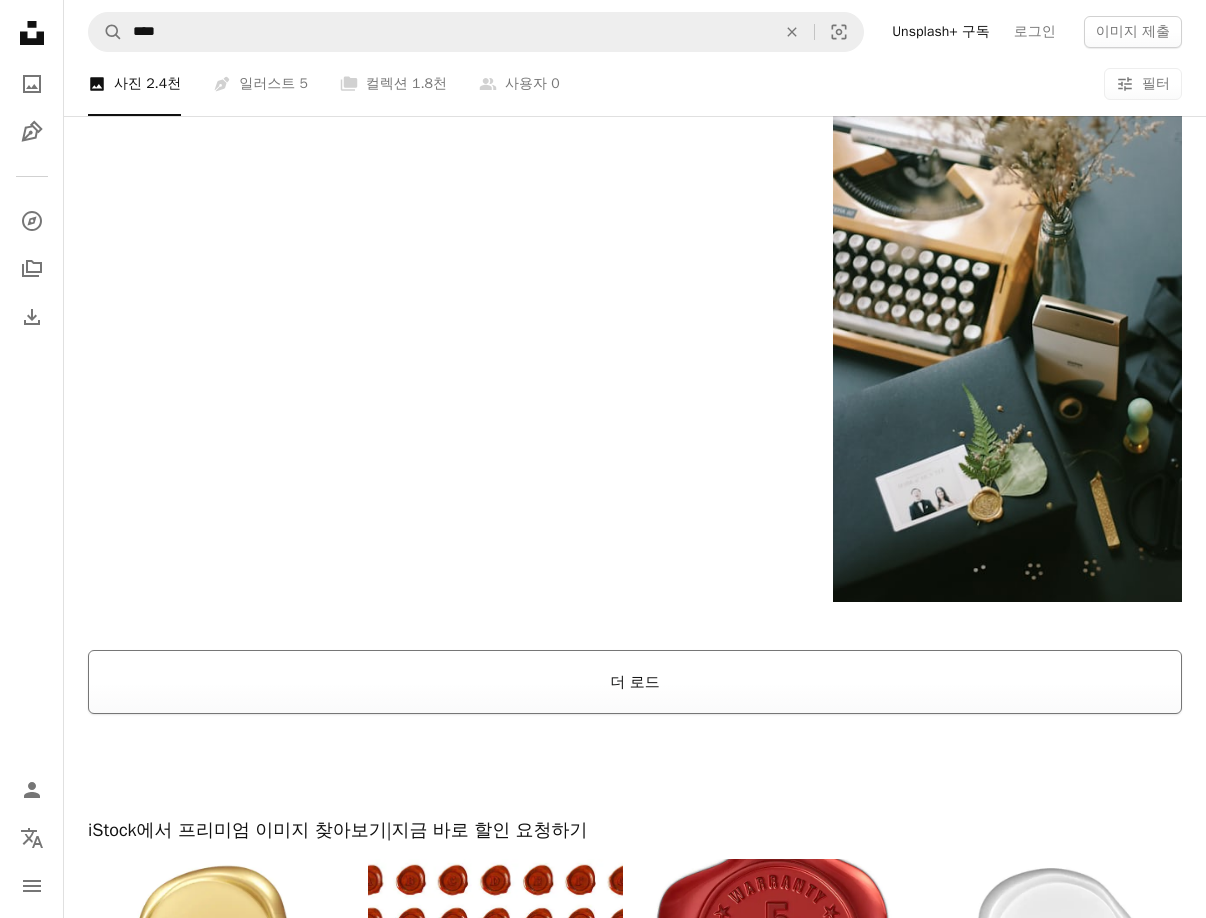 scroll, scrollTop: 3607, scrollLeft: 0, axis: vertical 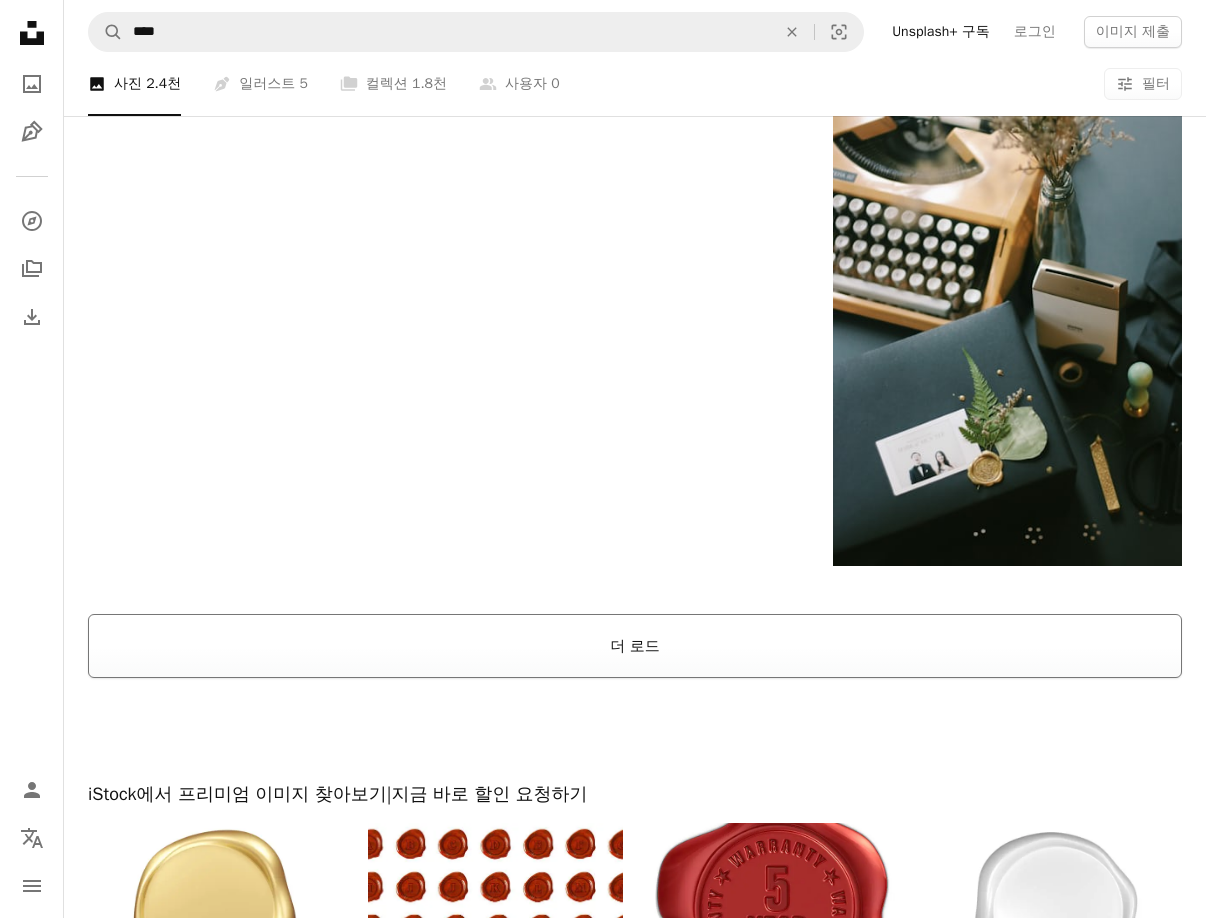 click on "더 로드" at bounding box center (635, 646) 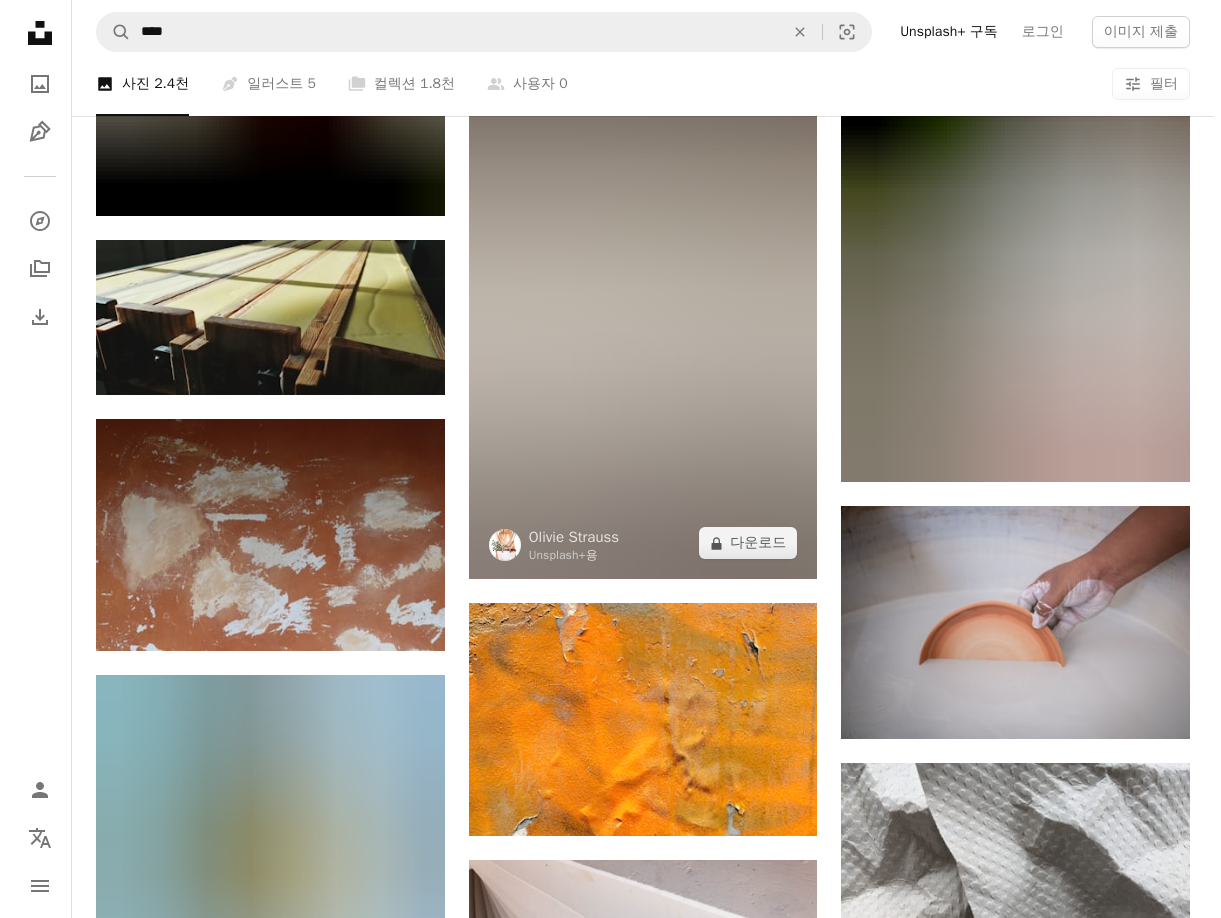 scroll, scrollTop: 5407, scrollLeft: 0, axis: vertical 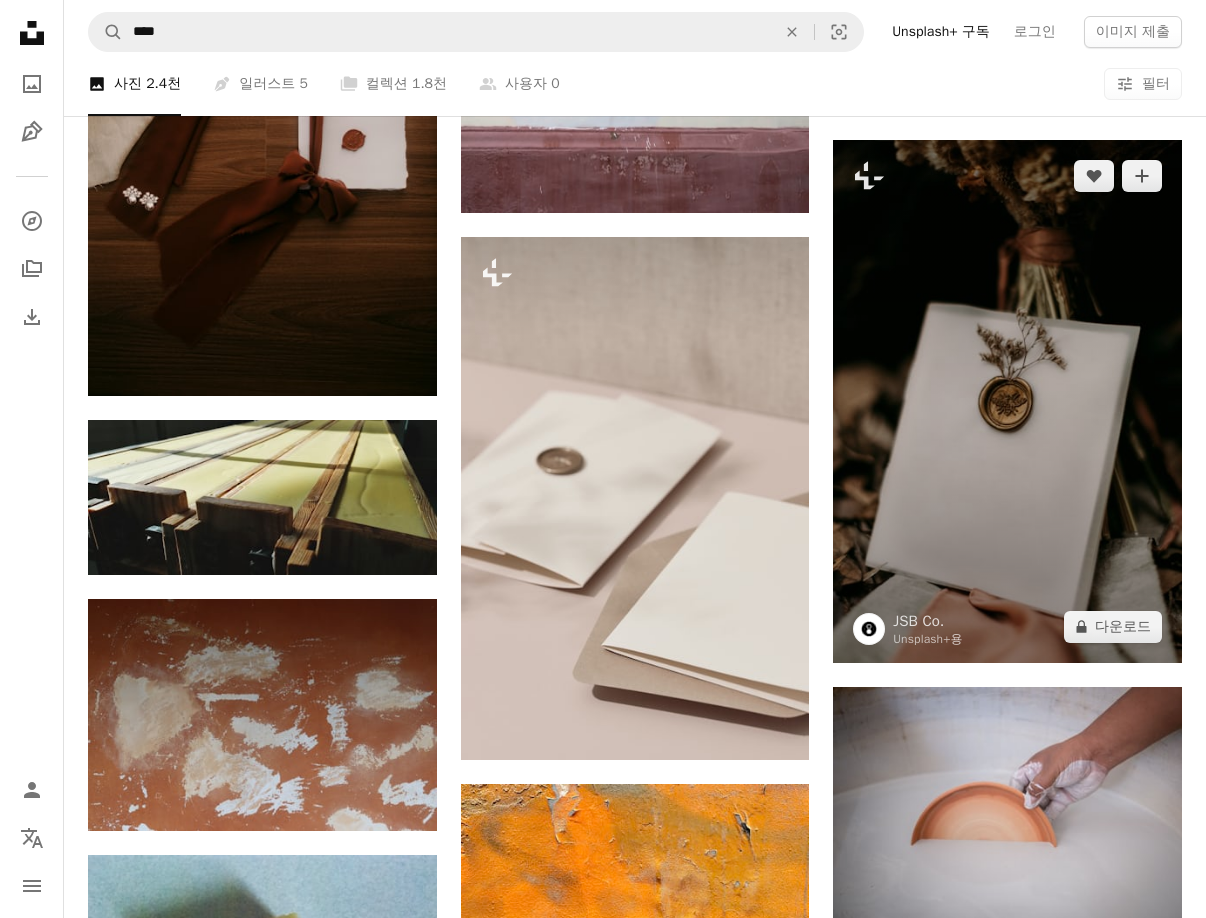 click at bounding box center (1007, 401) 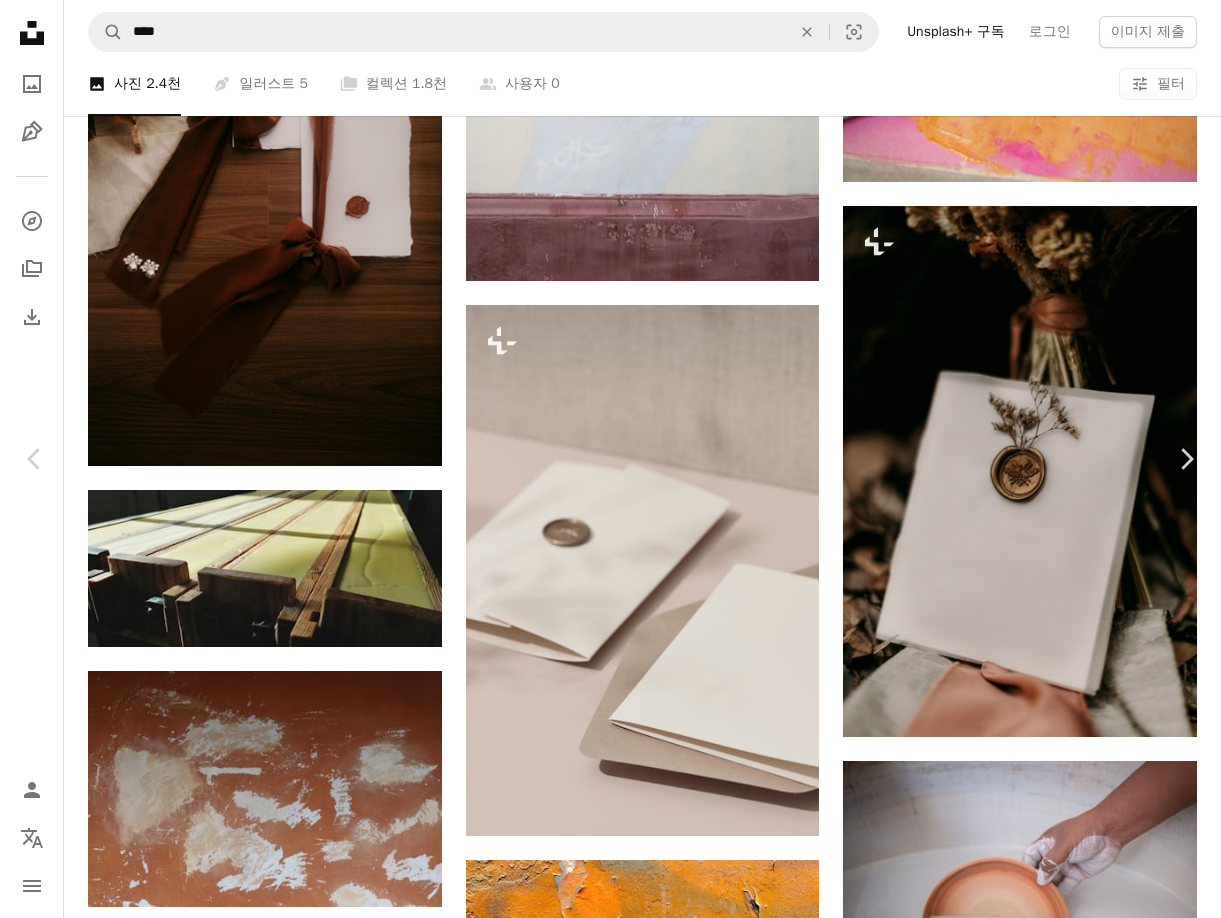 scroll, scrollTop: 700, scrollLeft: 0, axis: vertical 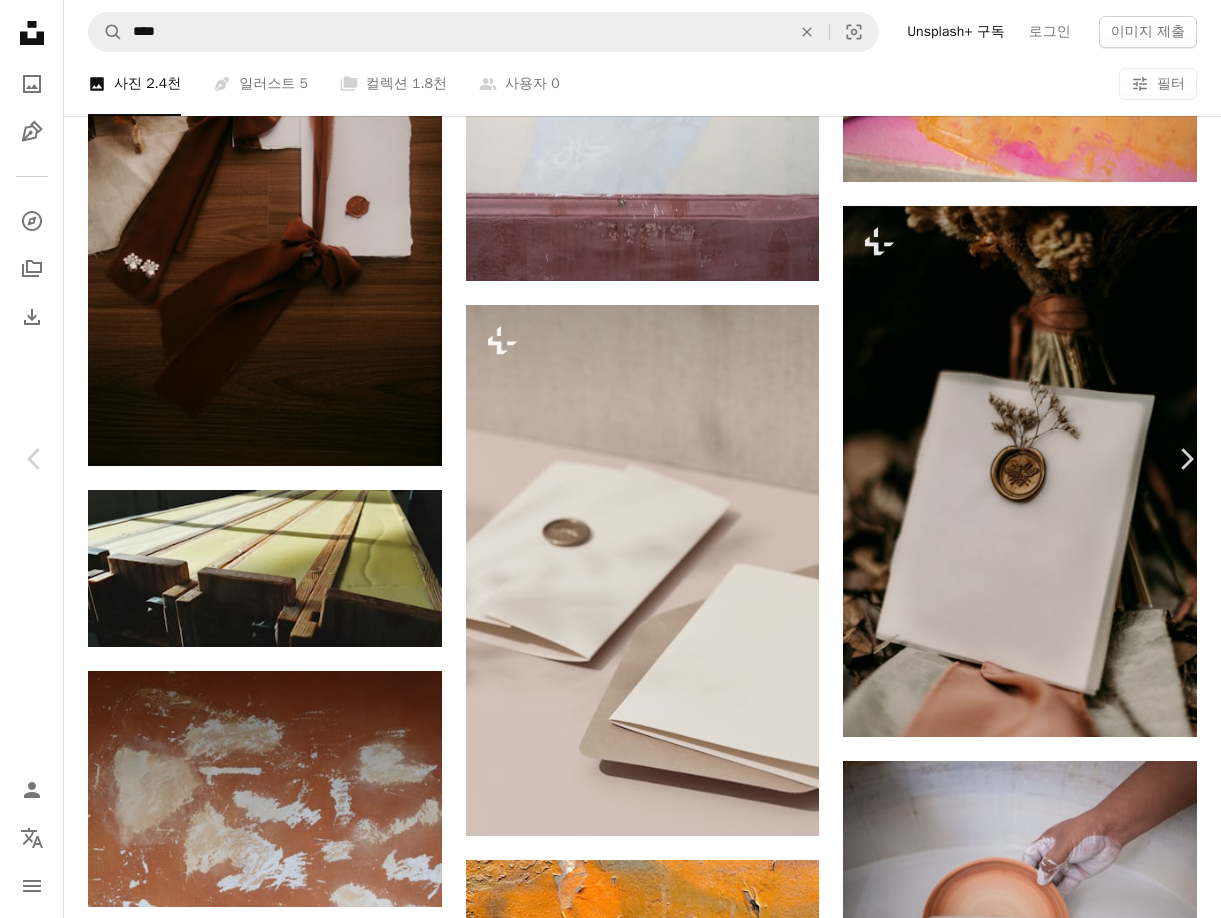 click at bounding box center (602, 4098) 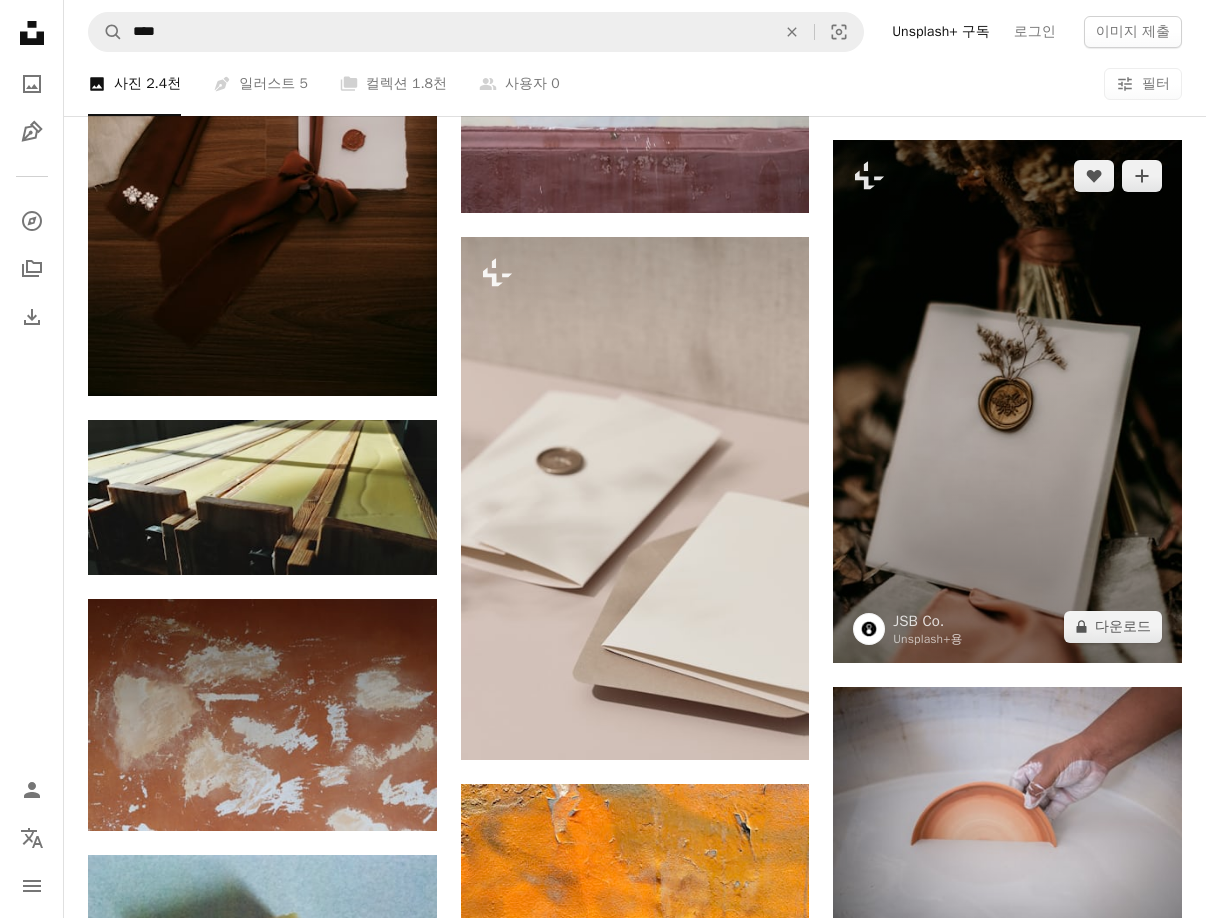 click at bounding box center (1007, 401) 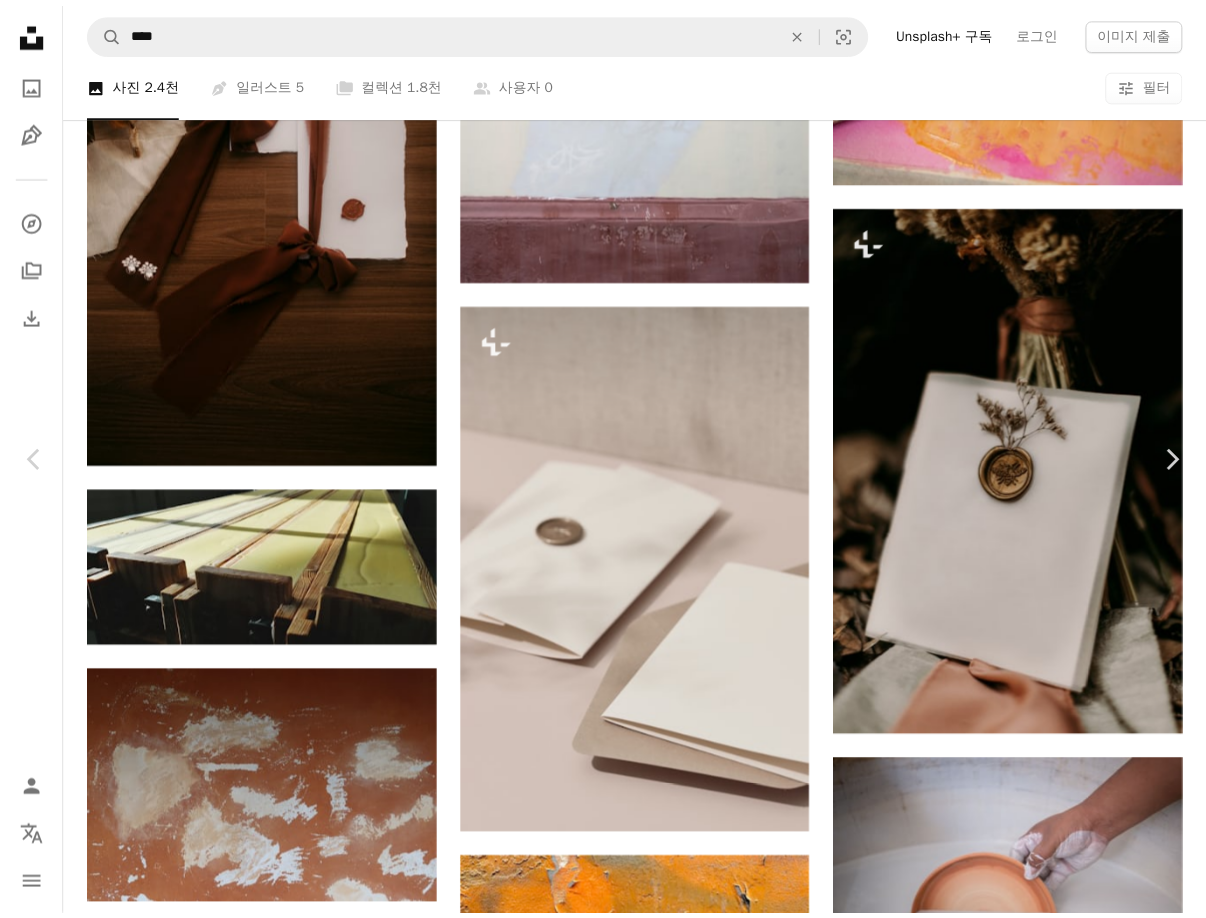 scroll, scrollTop: 10676, scrollLeft: 0, axis: vertical 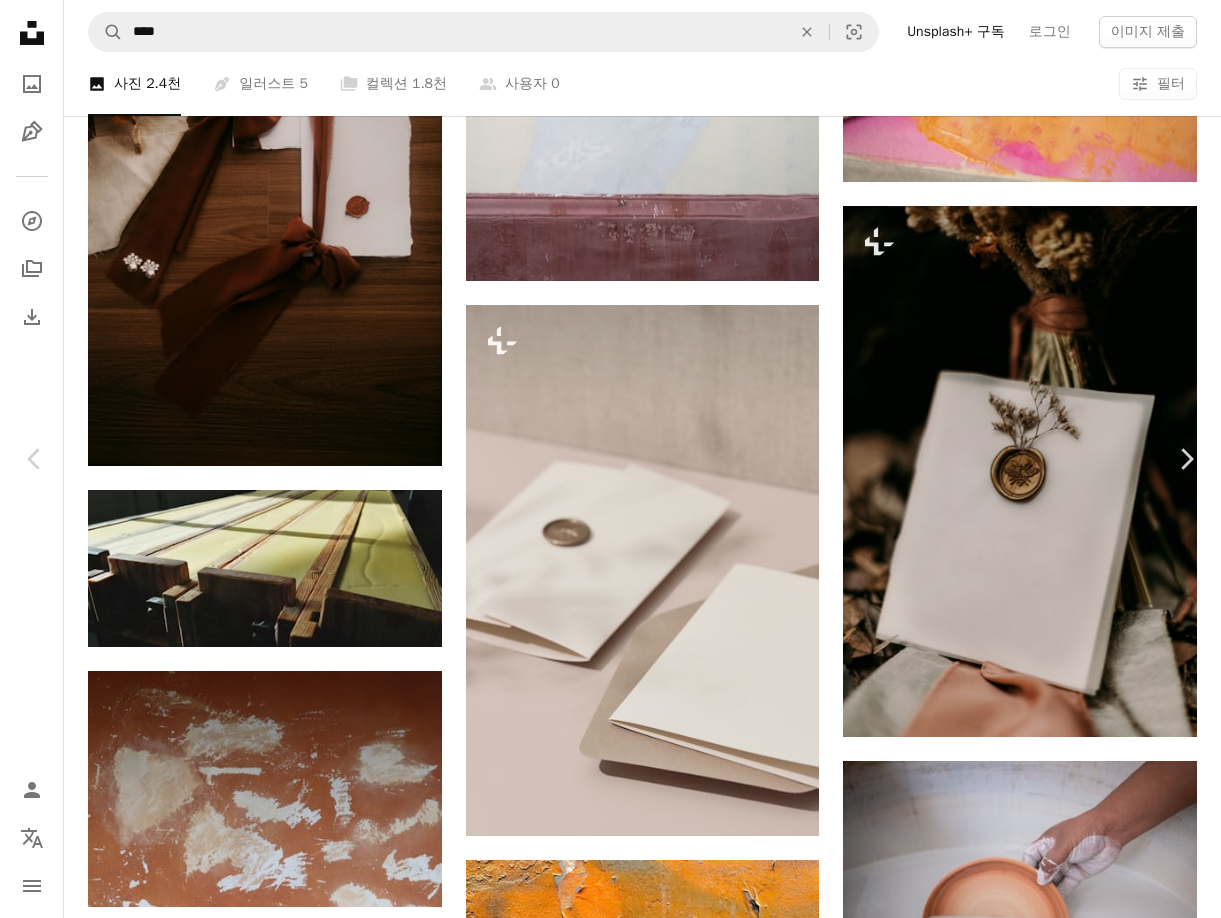 click on "JSB Co. Unsplash+ 용 A heart A plus sign A lock 다운로드 Zoom in A forward-right arrow 공유 More Actions Calendar outlined [DATE] 에 게시됨 Safety Unsplash+ 라이선스 에 따른 라이선스 부여 편지 왁스 씰 이 시리즈의 다른 콘텐츠 Chevron right Plus sign for Unsplash+ Plus sign for Unsplash+ Plus sign for Unsplash+ Plus sign for Unsplash+ Plus sign for Unsplash+ Plus sign for Unsplash+ Plus sign for Unsplash+ 관련 이미지 Plus sign for Unsplash+ A heart A plus sign JSB Co. Unsplash+ 용 A lock 다운로드 Plus sign for Unsplash+ A heart A plus sign JSB Co. Unsplash+ 용 A lock 다운로드 Plus sign for Unsplash+ A heart A plus sign A. C. Unsplash+ 용 A lock 다운로드 Plus sign for Unsplash+ A heart A plus sign Kateryna Hliznitsova Unsplash+ 용 A lock 다운로드 Plus sign for Unsplash+ A heart A plus sign Getty Images Unsplash+ 용 A lock 다운로드 Plus sign for Unsplash+ A heart A plus sign Lala Azizli Unsplash+ 용 A lock A heart 용" at bounding box center [610, 4150] 